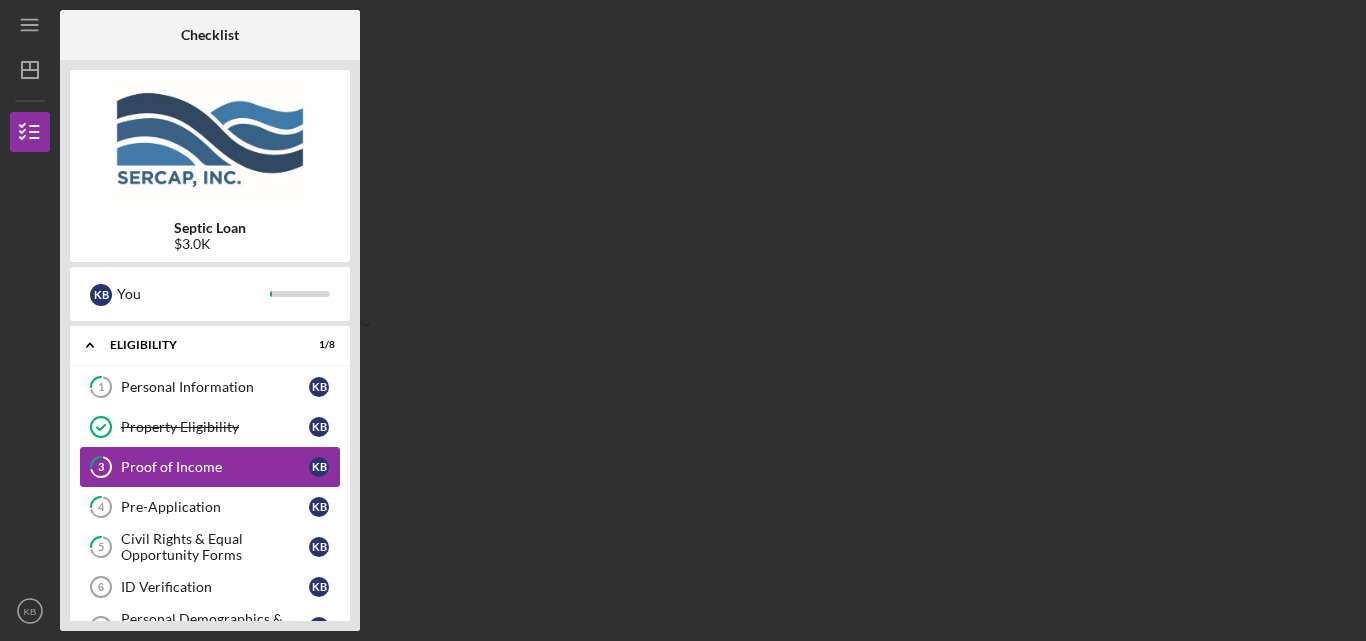 scroll, scrollTop: 0, scrollLeft: 0, axis: both 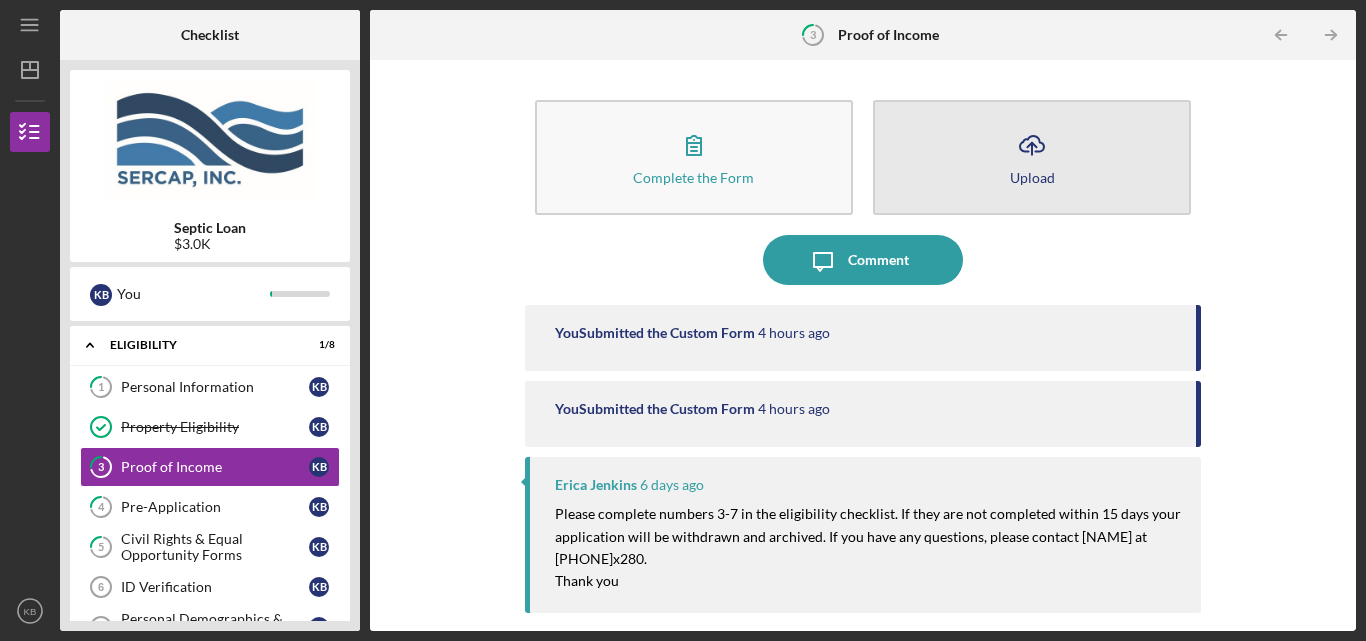 click on "Icon/Upload Upload" at bounding box center [1032, 157] 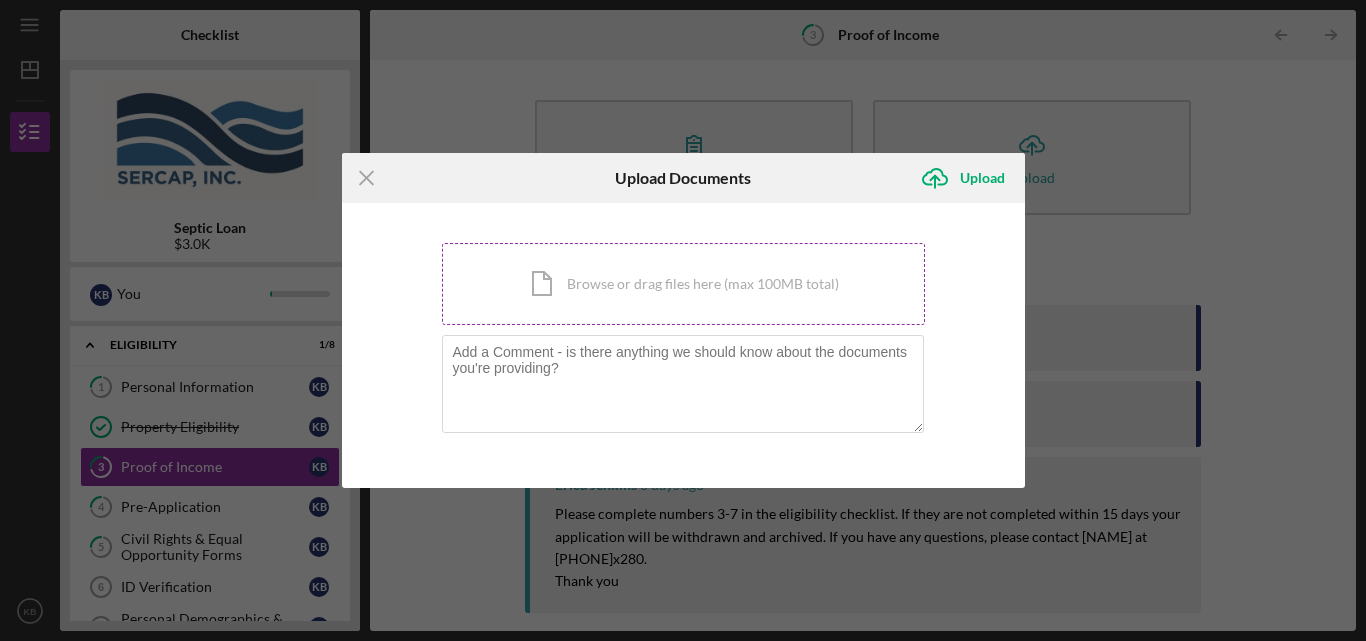 click on "Icon/Document Browse or drag files here (max 100MB total) Tap to choose files or take a photo" at bounding box center [683, 284] 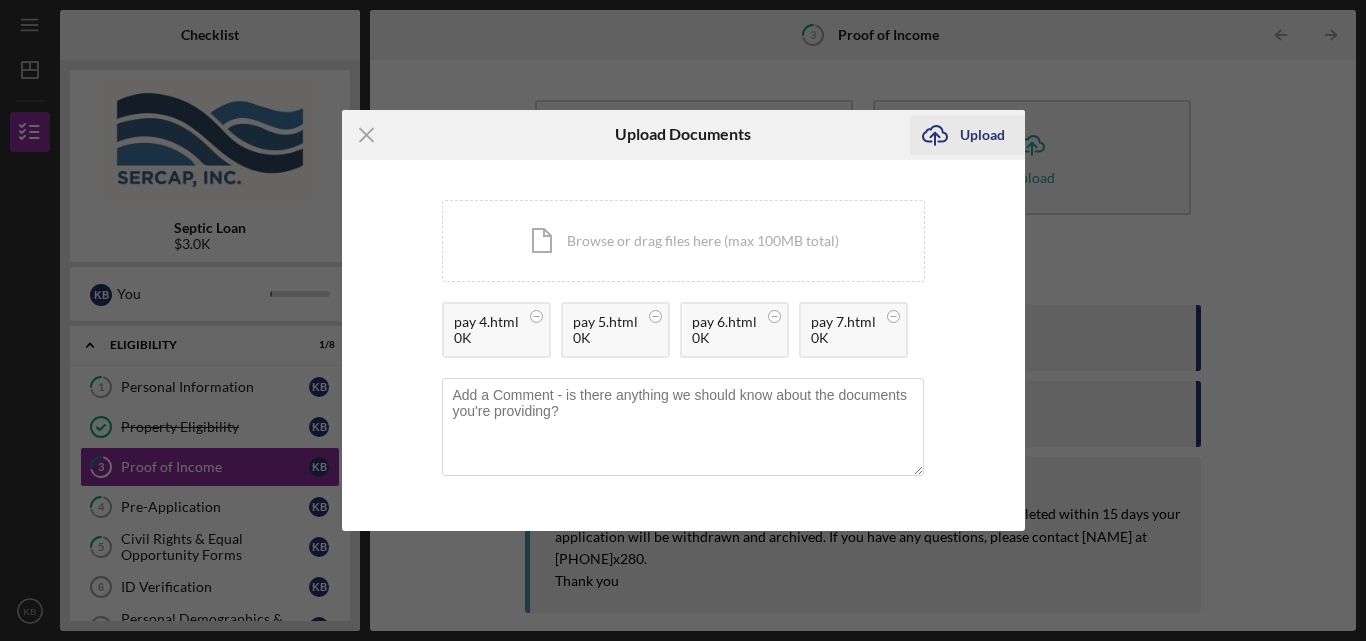 click on "Upload" at bounding box center (982, 135) 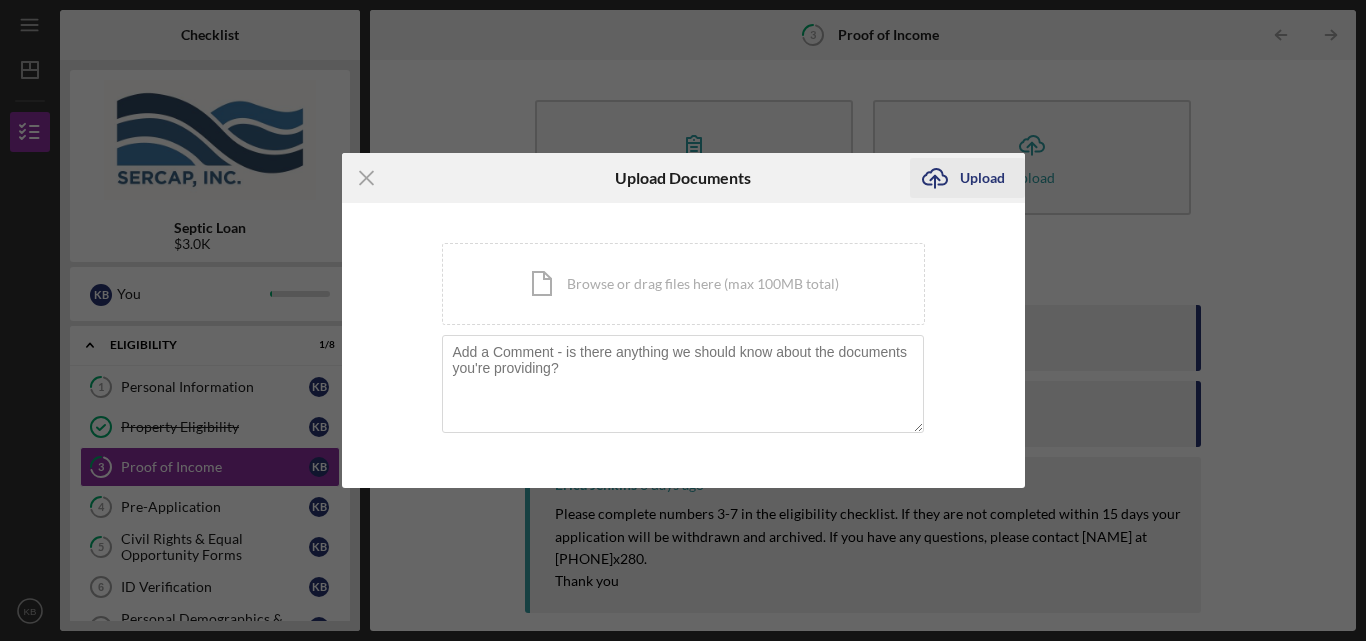 click on "Upload" at bounding box center (982, 178) 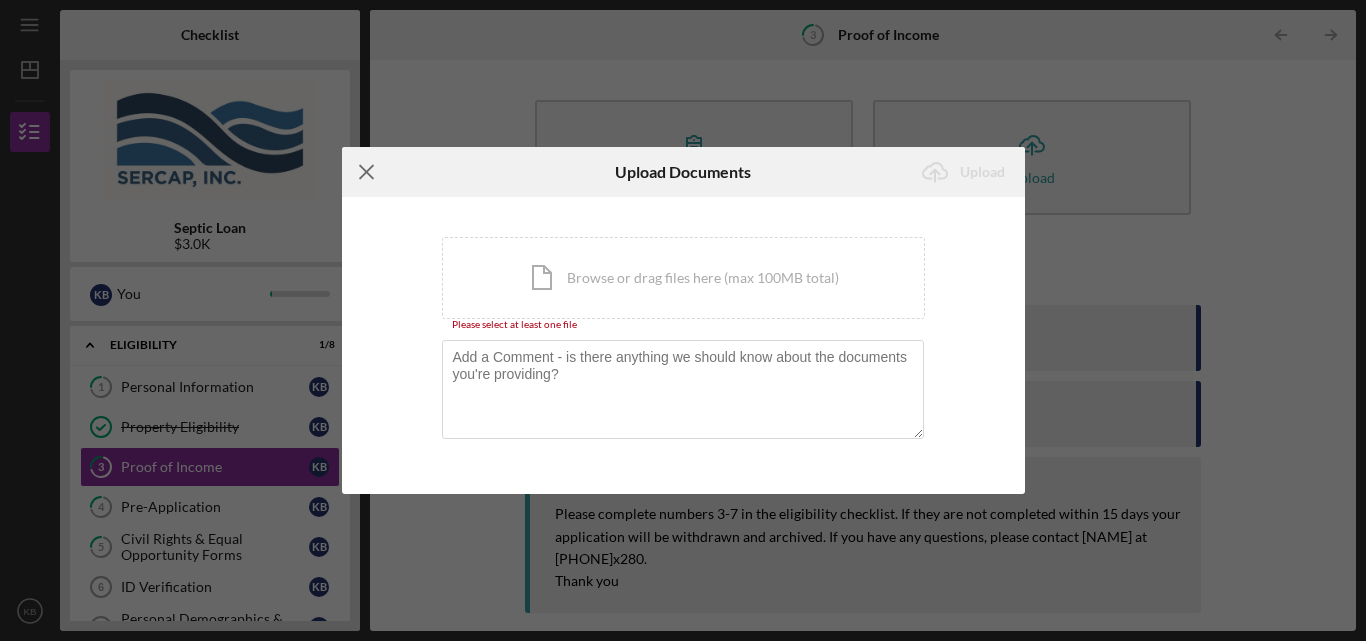 click 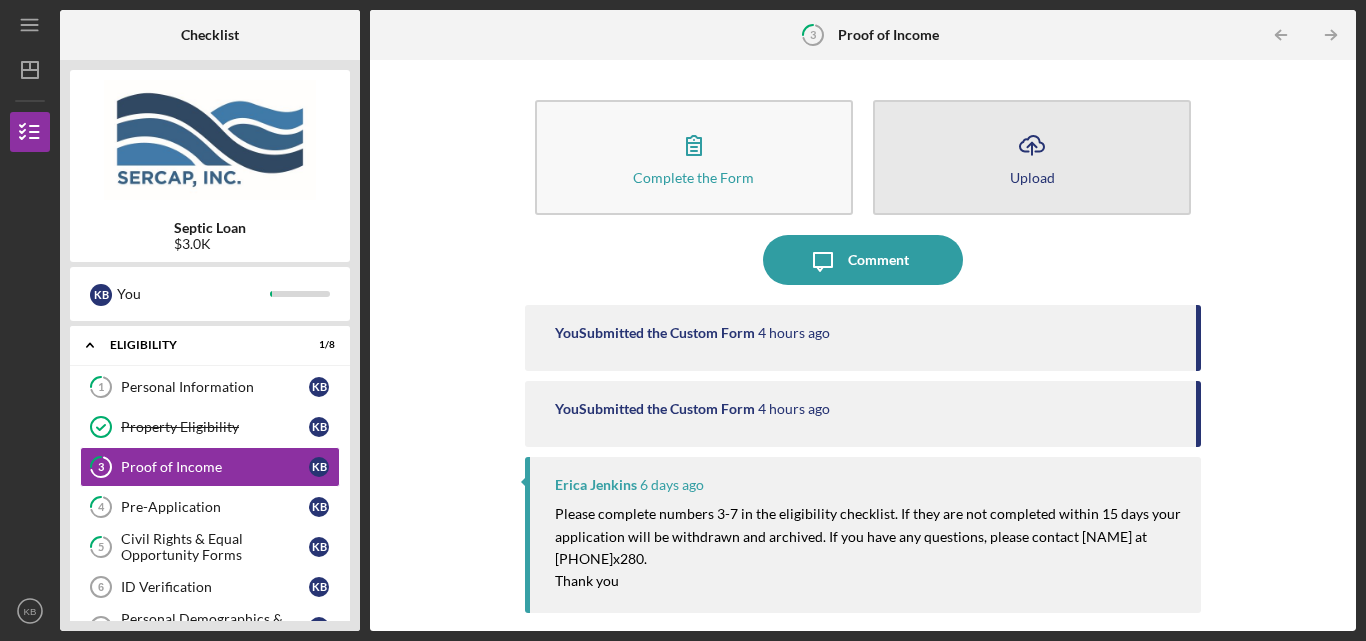 click on "Icon/Upload" 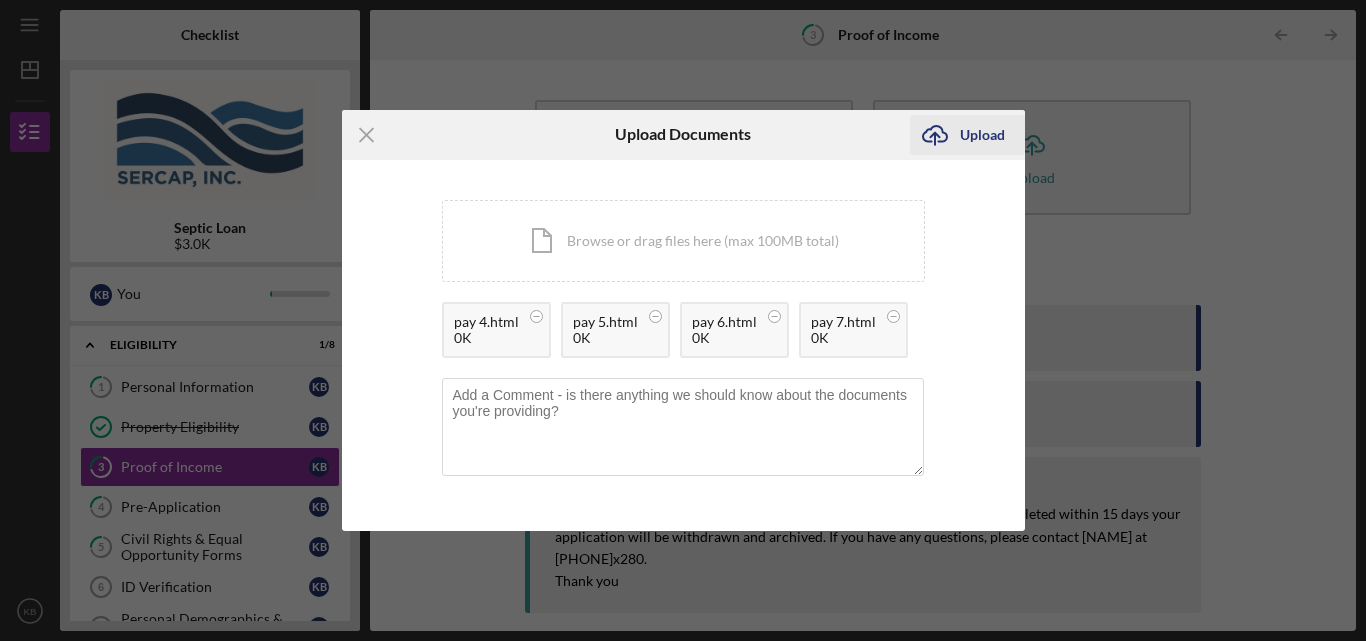 click on "Icon/Upload" 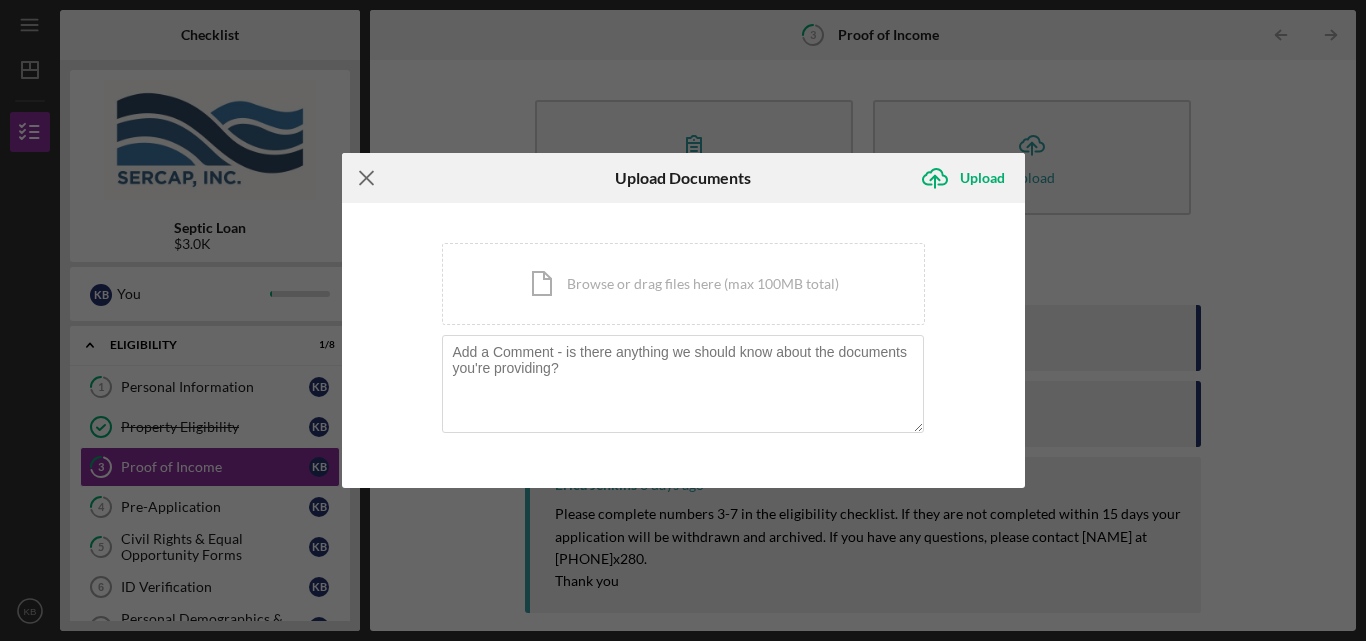 click on "Icon/Menu Close" 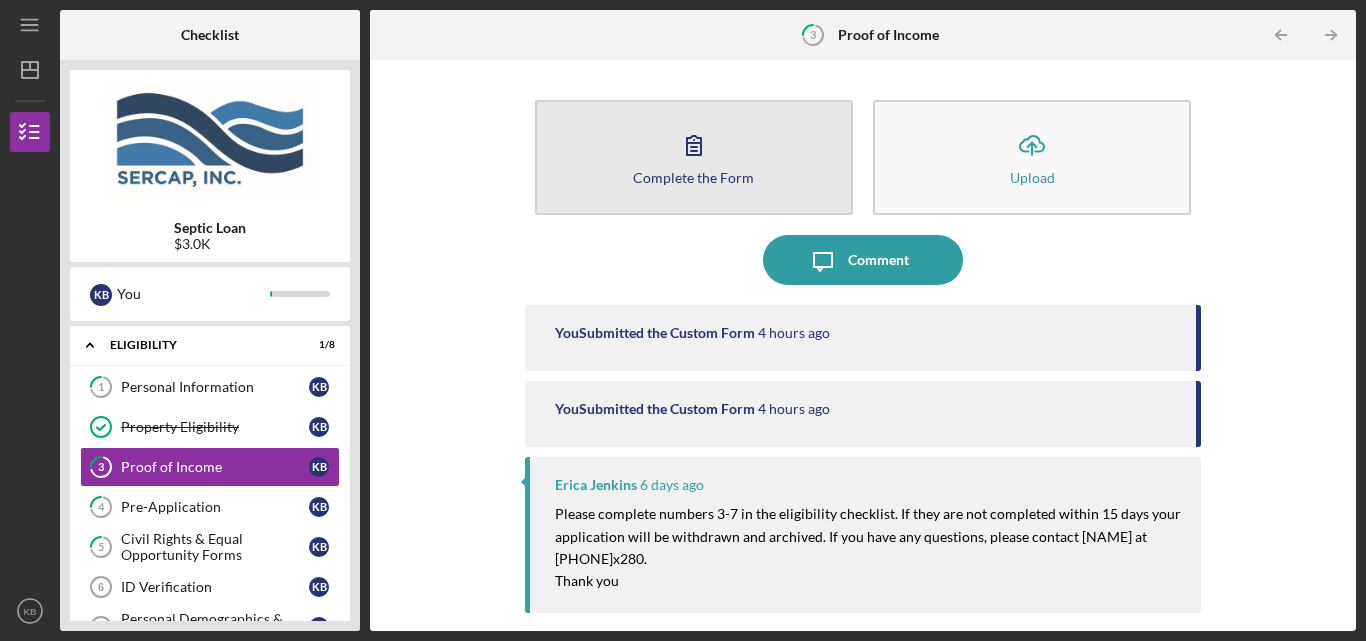 click 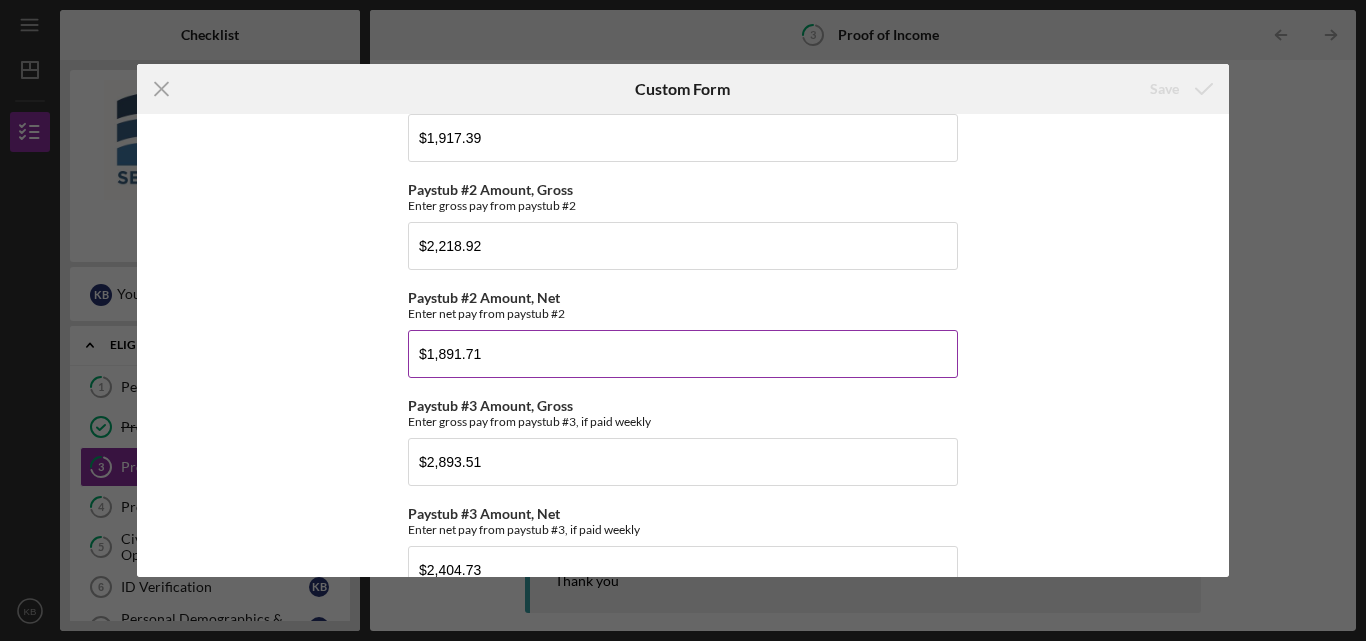 scroll, scrollTop: 500, scrollLeft: 0, axis: vertical 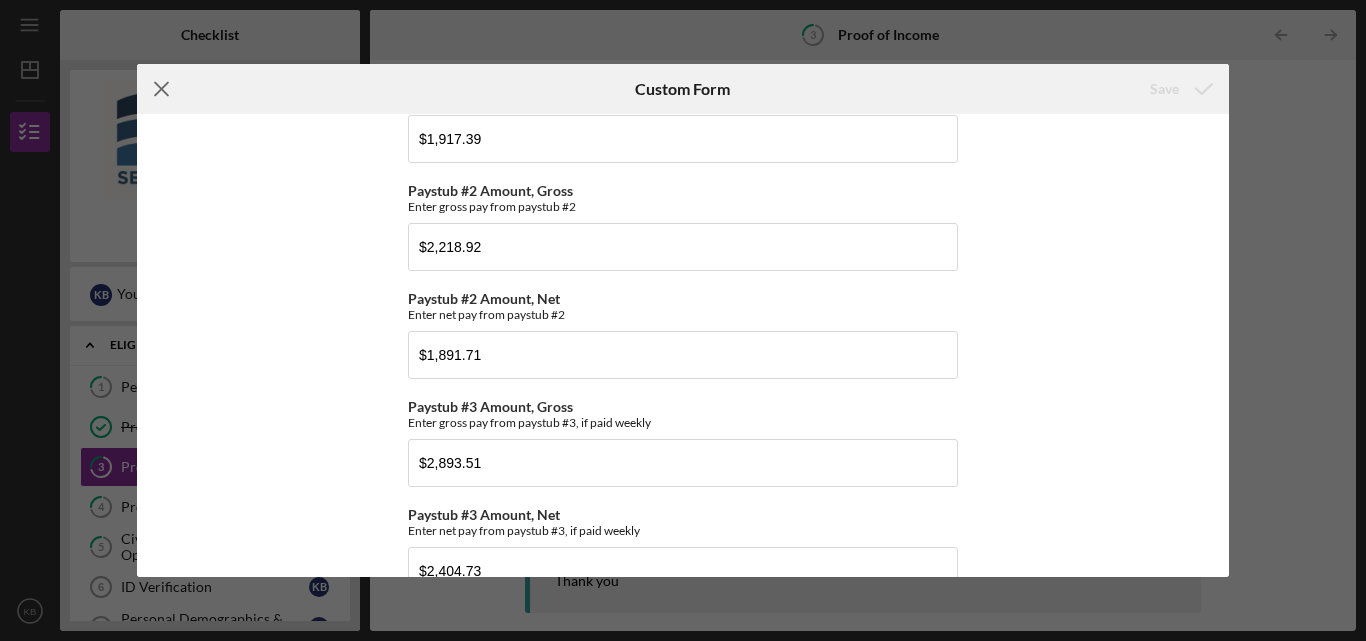 click on "Icon/Menu Close" 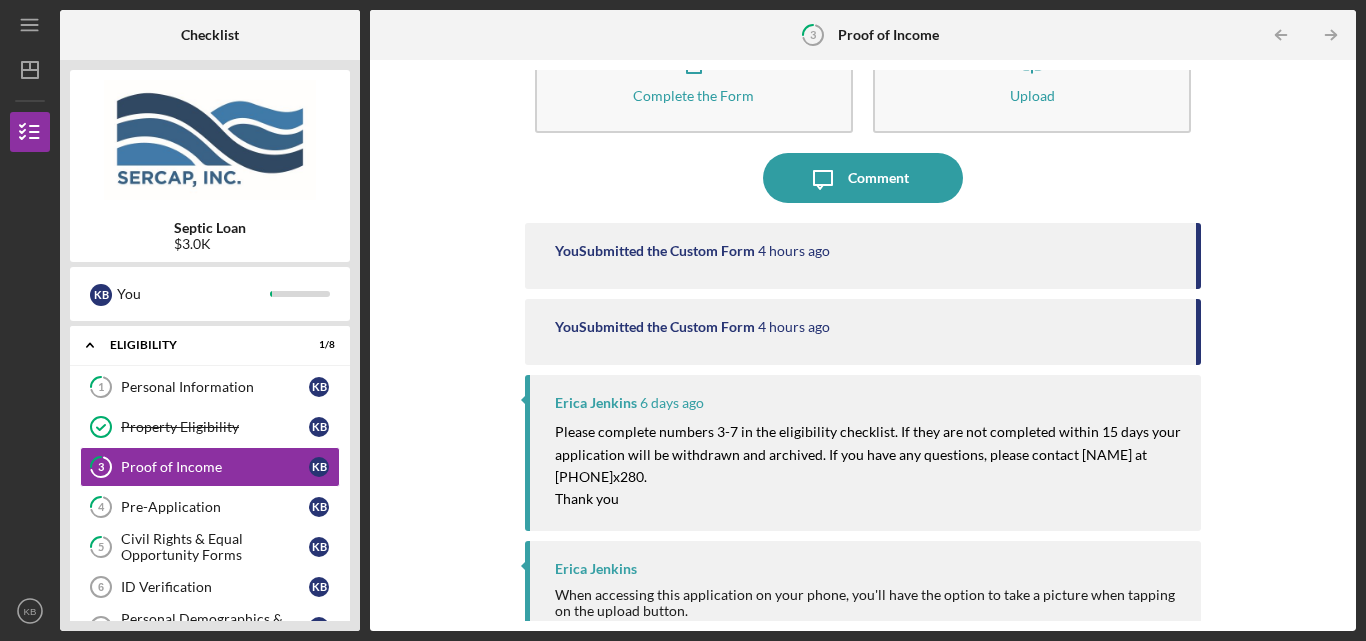 scroll, scrollTop: 100, scrollLeft: 0, axis: vertical 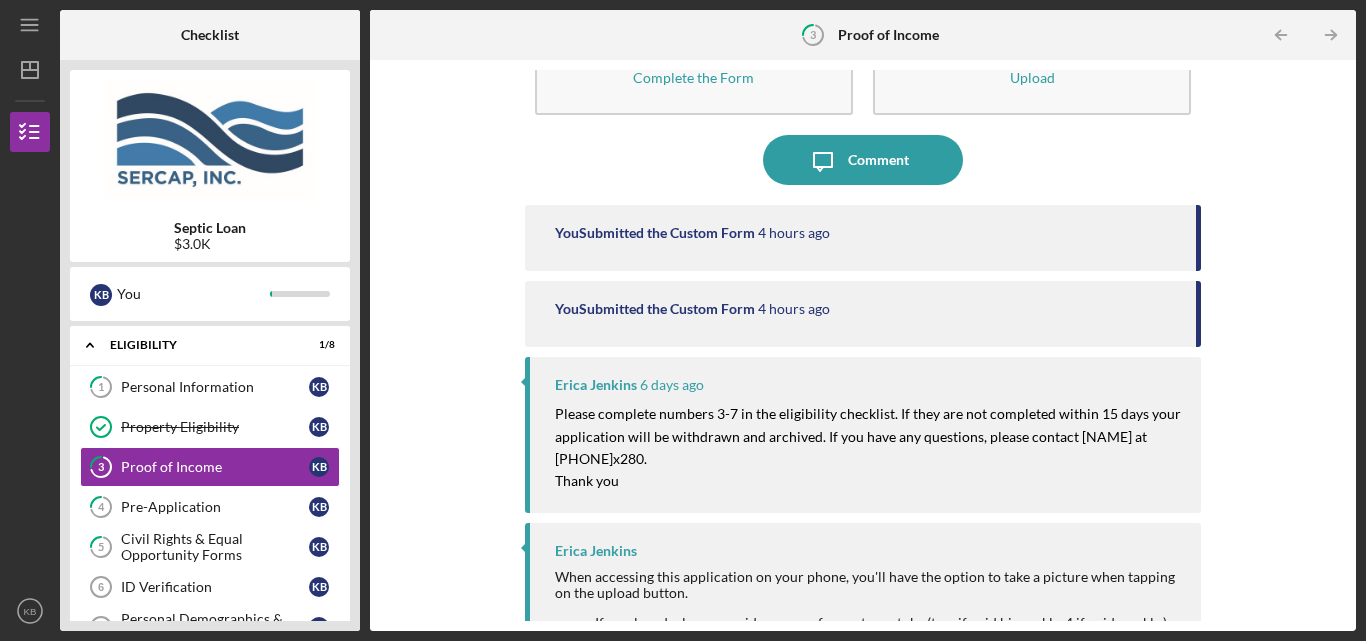click on "4 hours ago" at bounding box center (794, 233) 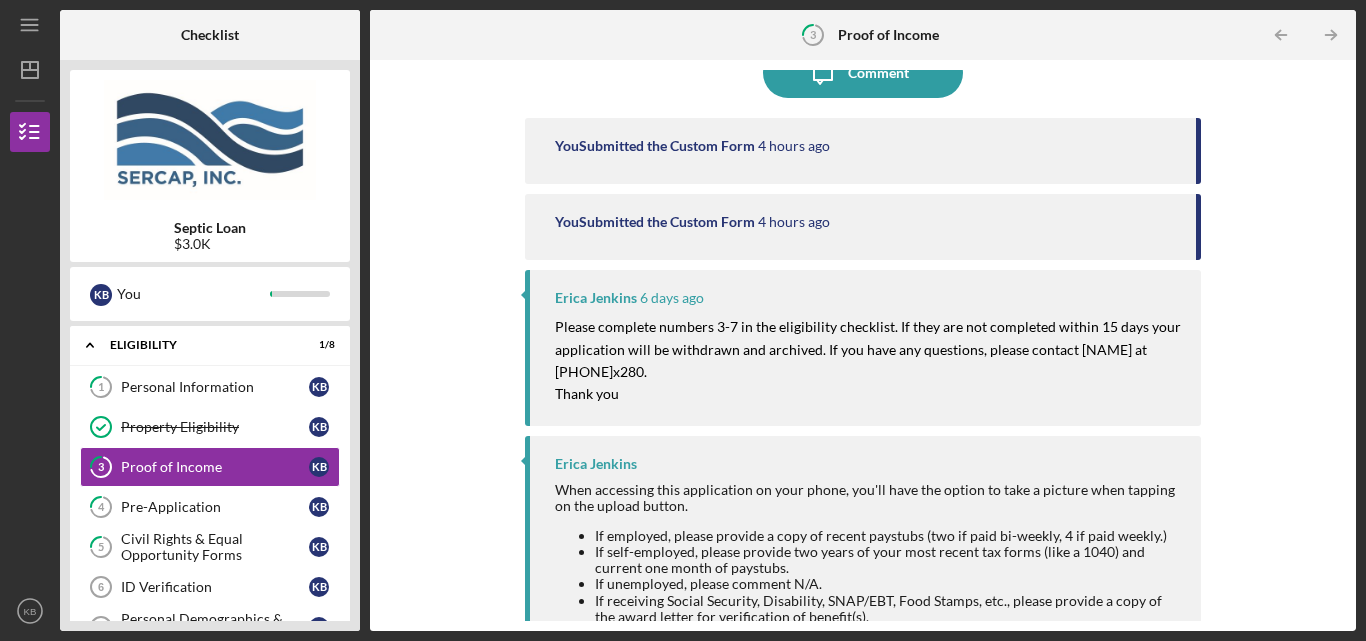 scroll, scrollTop: 200, scrollLeft: 0, axis: vertical 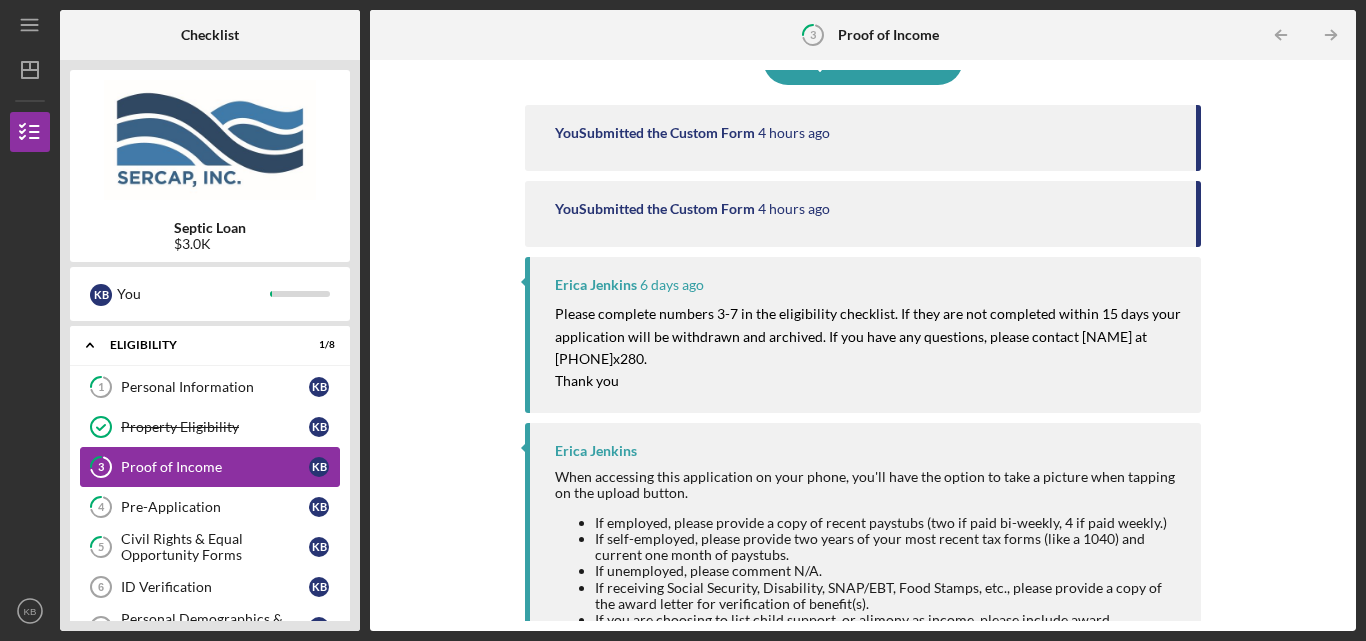 click on "Proof of Income" at bounding box center (215, 467) 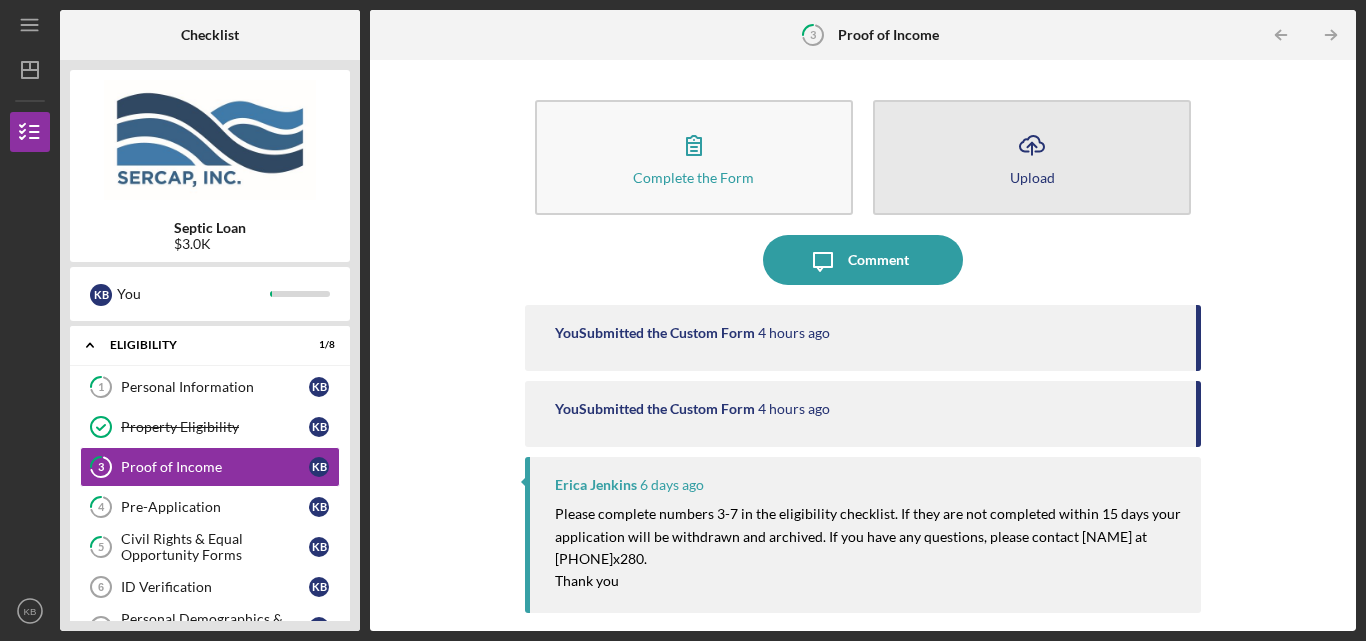 click on "Icon/Upload Upload" at bounding box center (1032, 157) 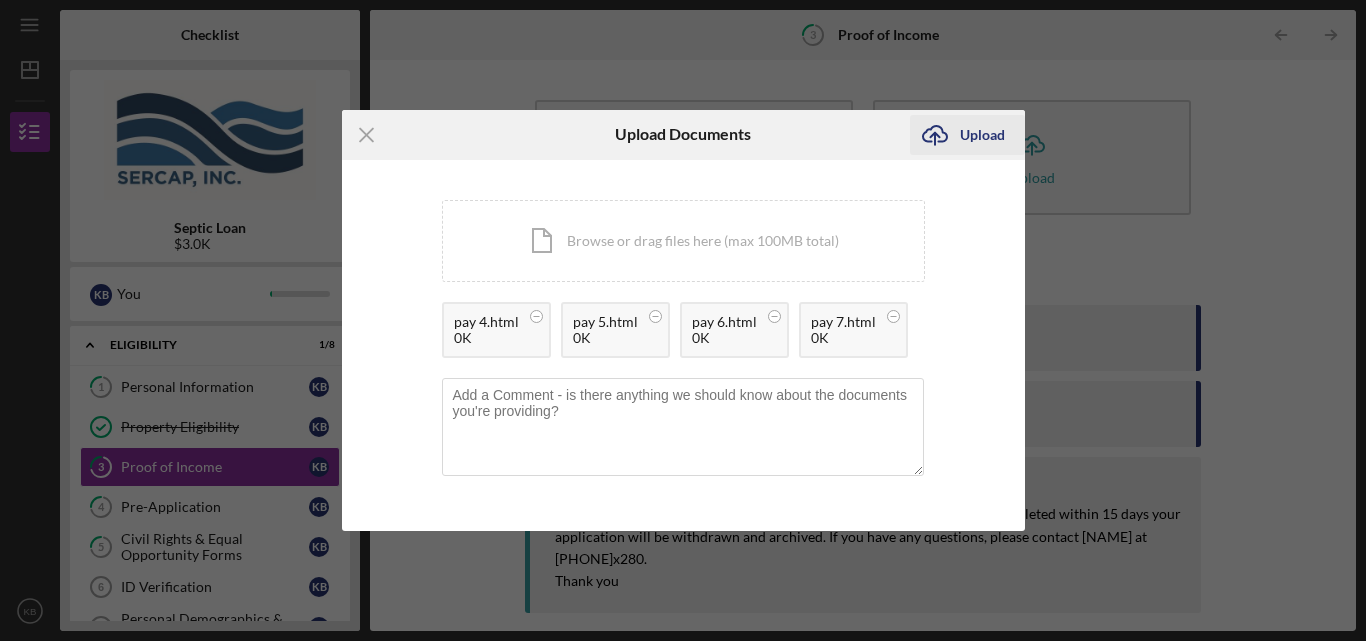 click on "Upload" at bounding box center (982, 135) 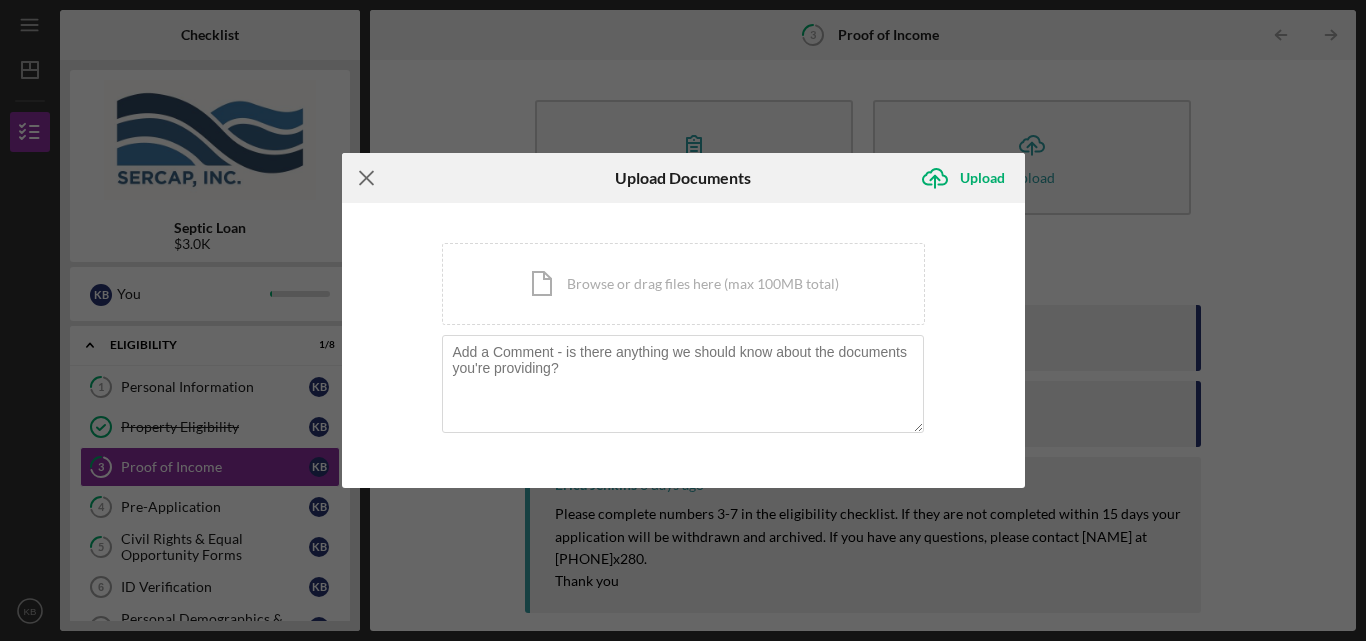 click on "Icon/Menu Close" 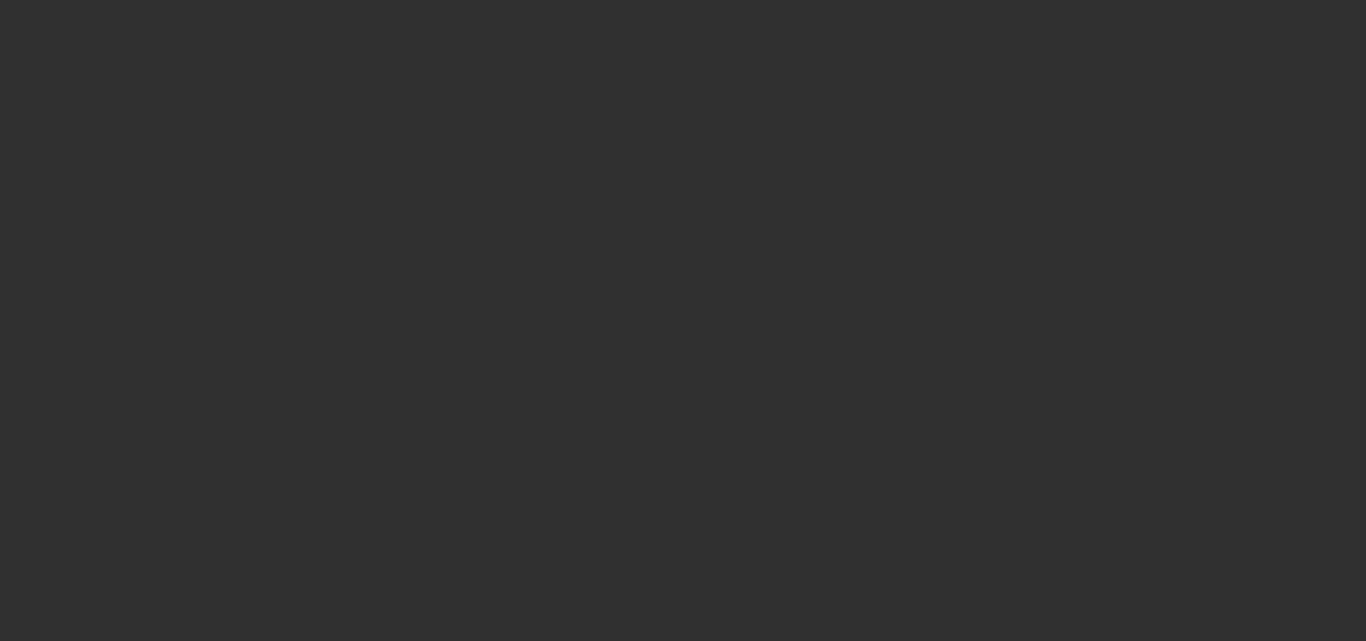 scroll, scrollTop: 0, scrollLeft: 0, axis: both 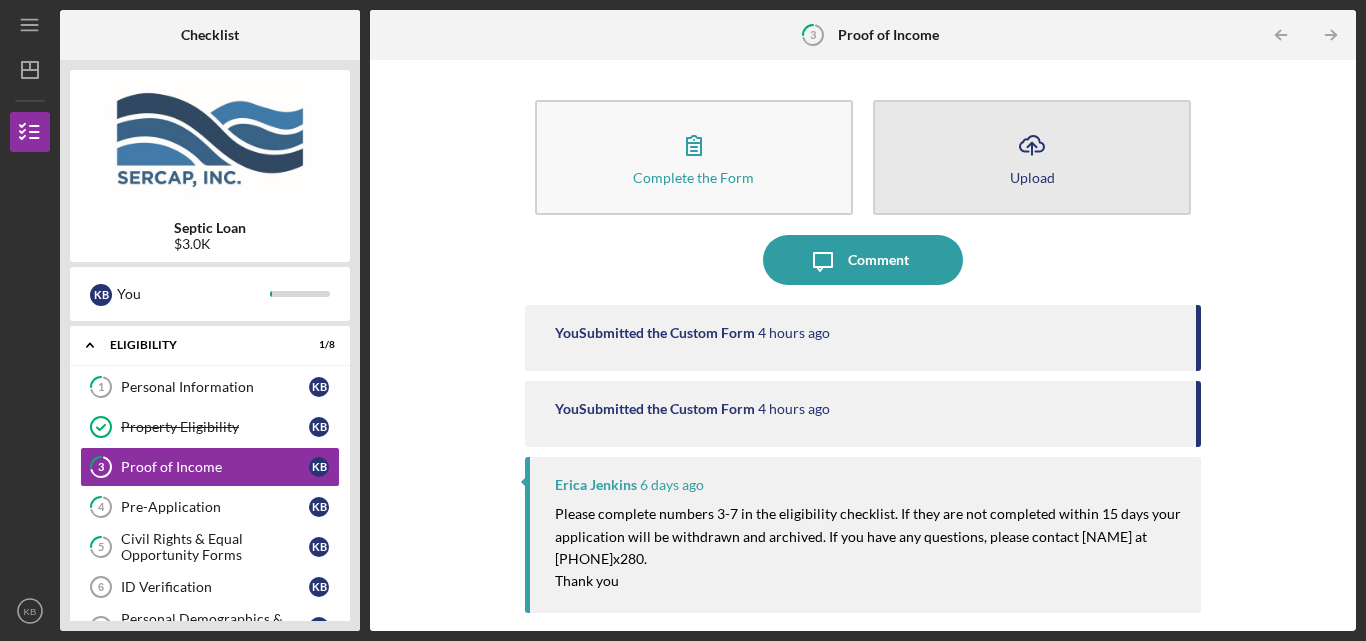 click on "Icon/Upload Upload" at bounding box center [1032, 157] 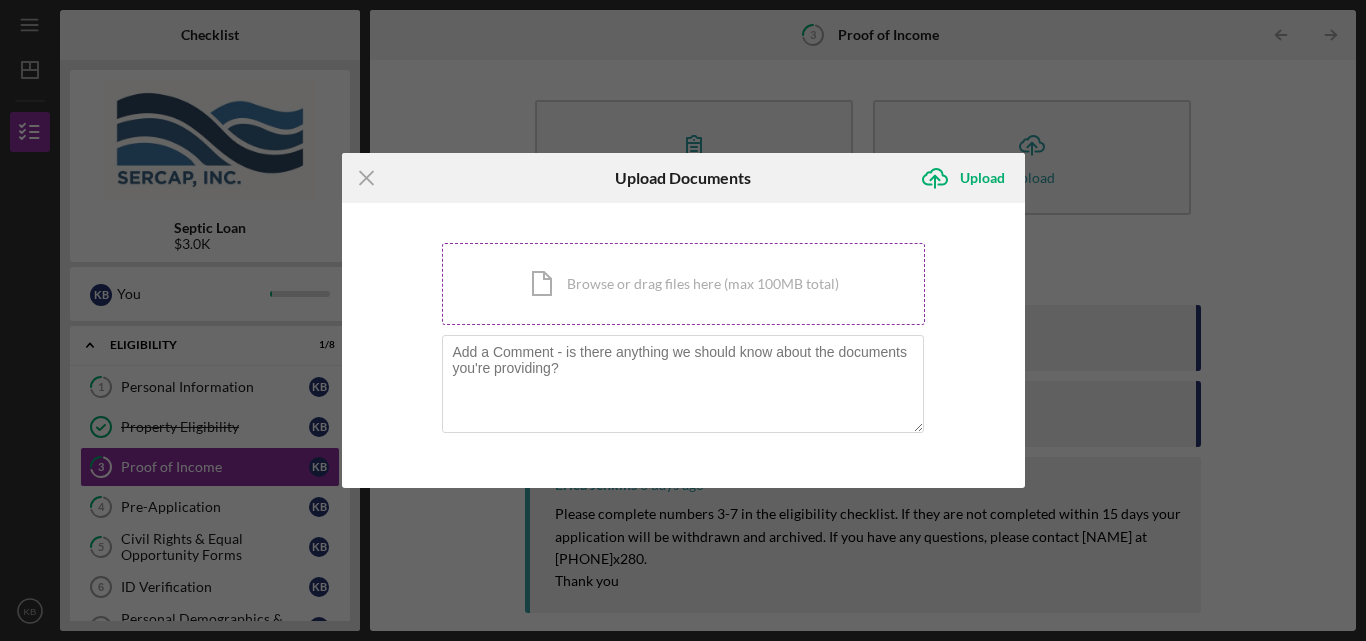 click on "Icon/Document Browse or drag files here (max 100MB total) Tap to choose files or take a photo" at bounding box center [683, 284] 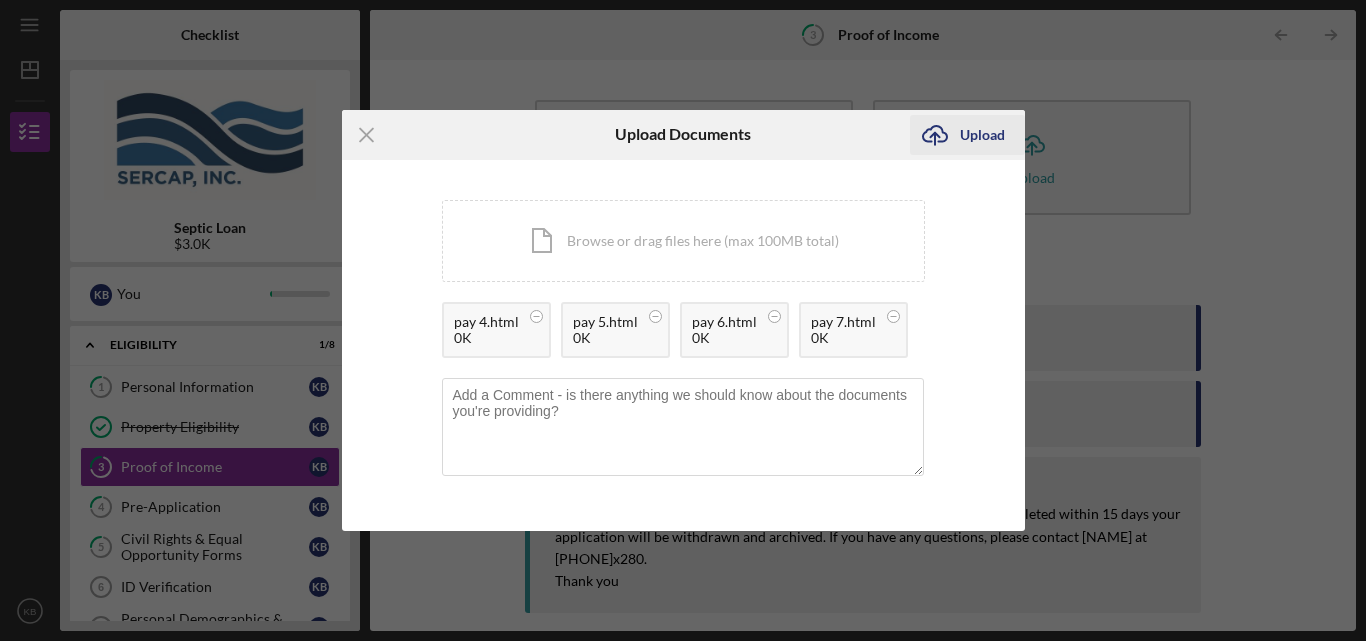 click on "Upload" at bounding box center [982, 135] 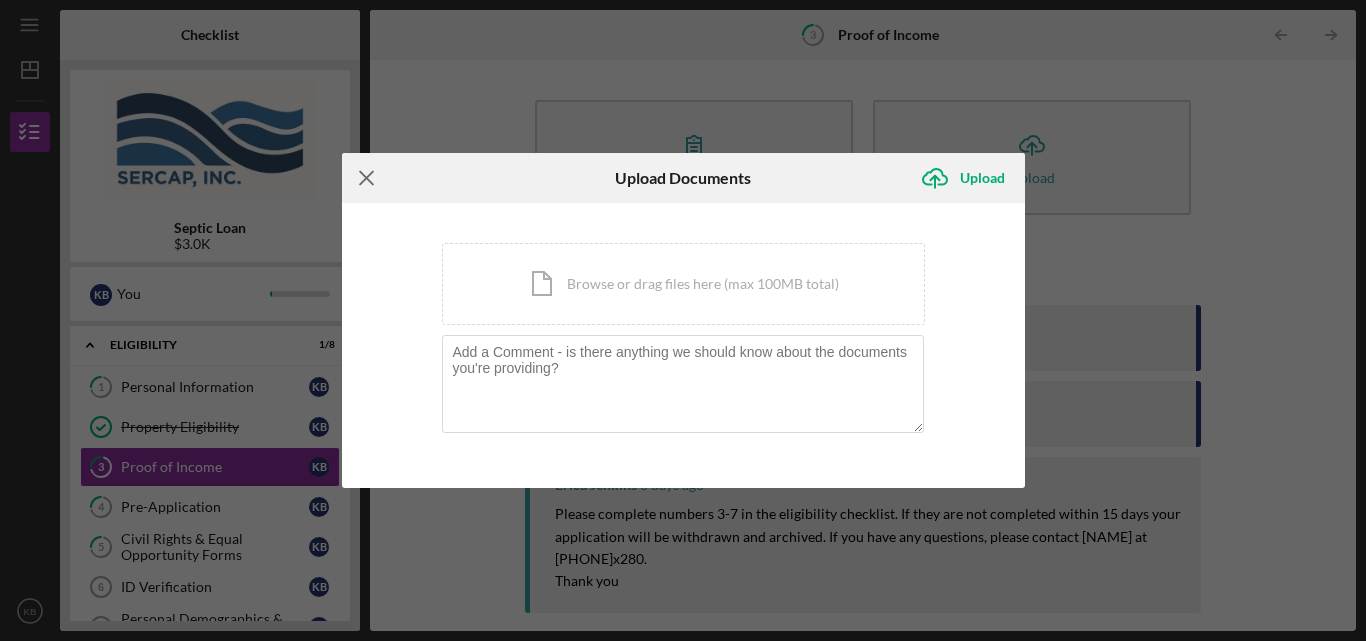 click on "Icon/Menu Close" 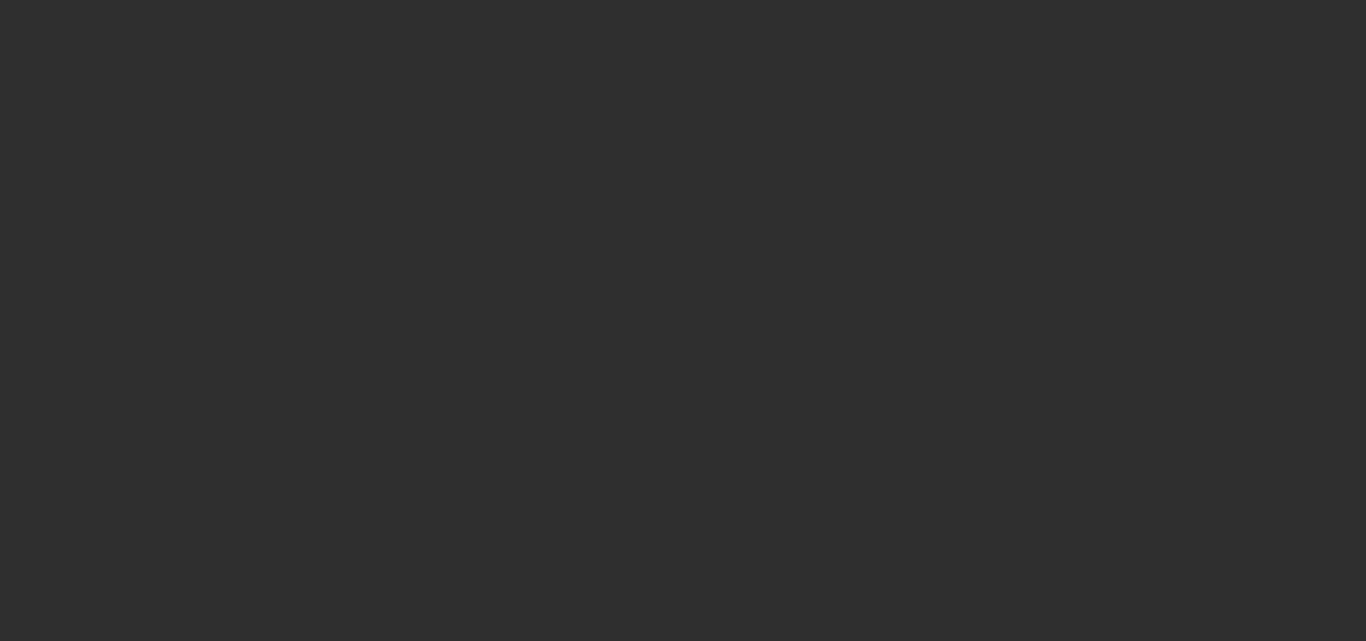 scroll, scrollTop: 0, scrollLeft: 0, axis: both 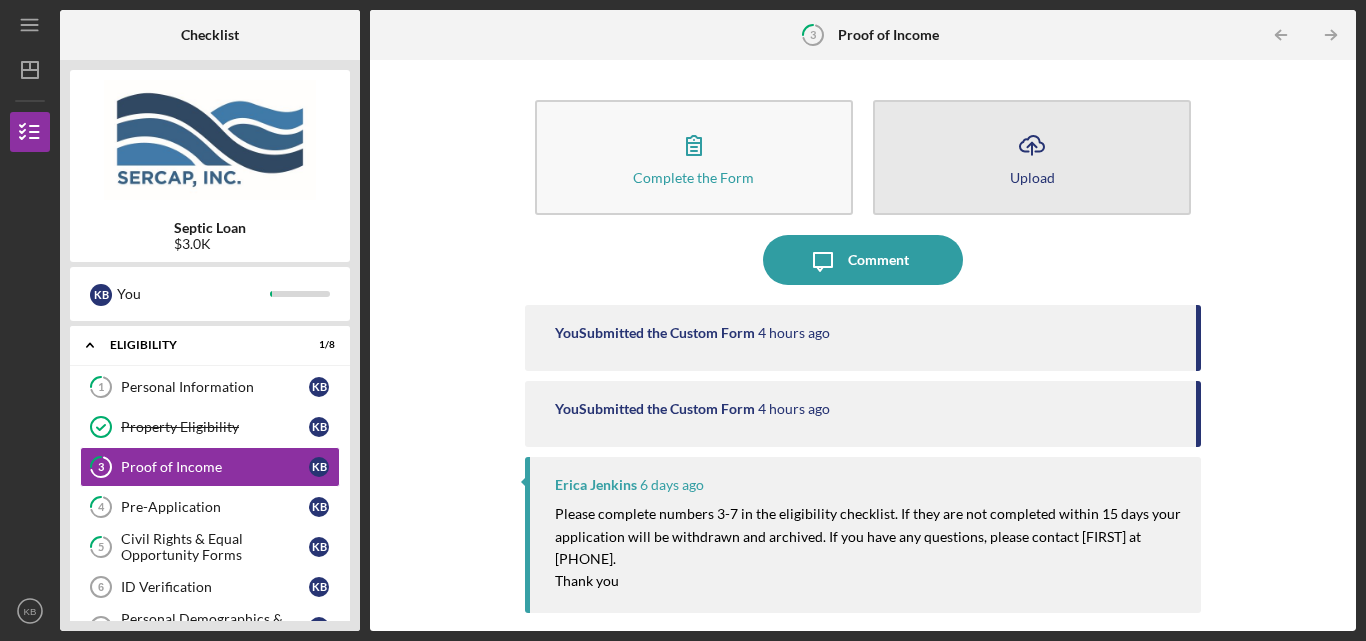 click on "Icon/Upload" 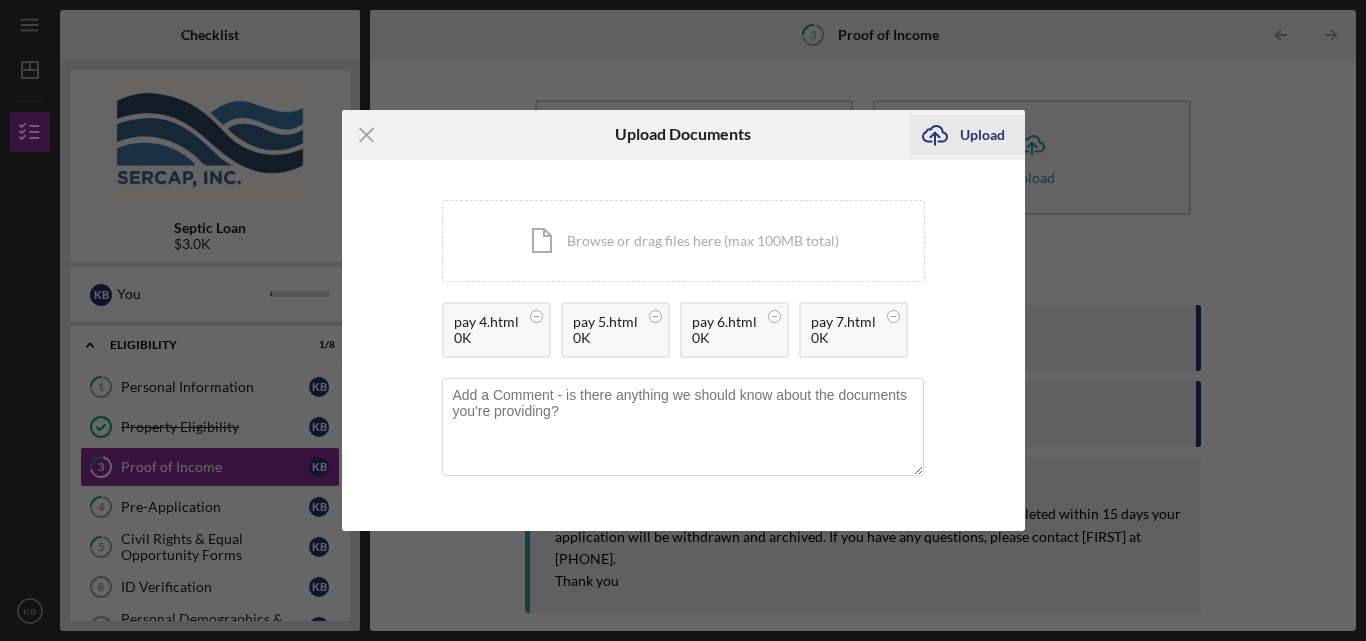 click on "Upload" at bounding box center (982, 135) 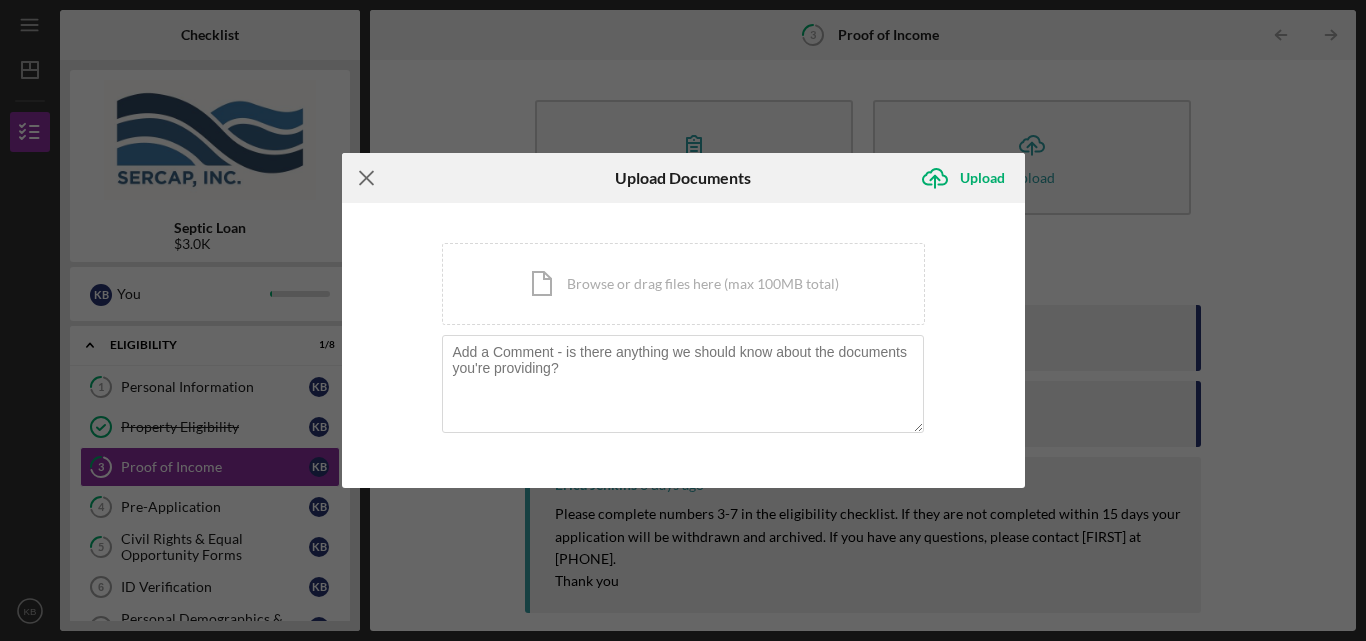 click 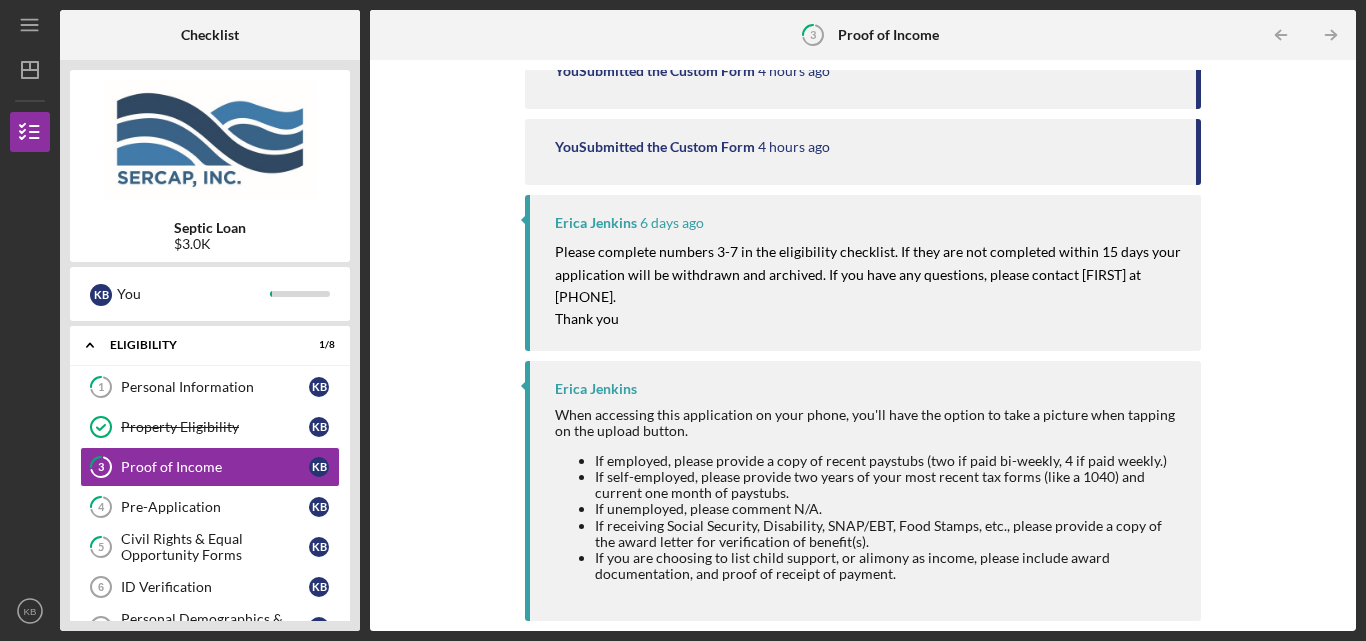 scroll, scrollTop: 62, scrollLeft: 0, axis: vertical 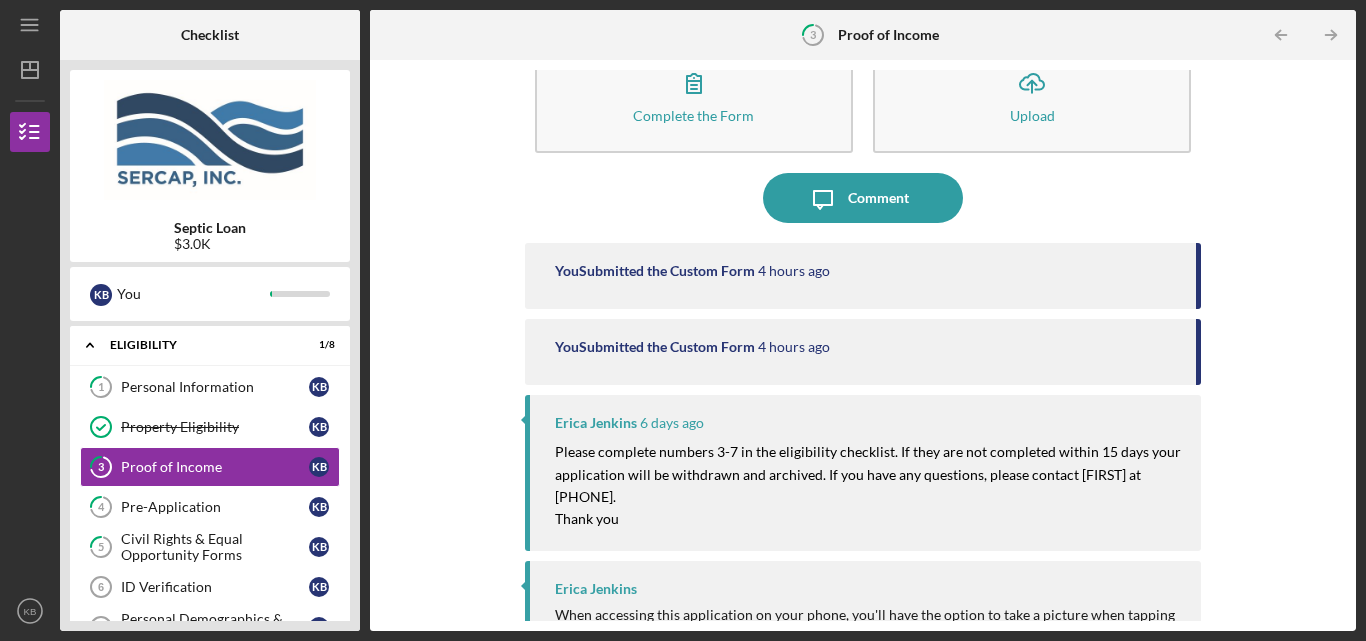 click on "You  Submitted the Custom Form" at bounding box center (655, 347) 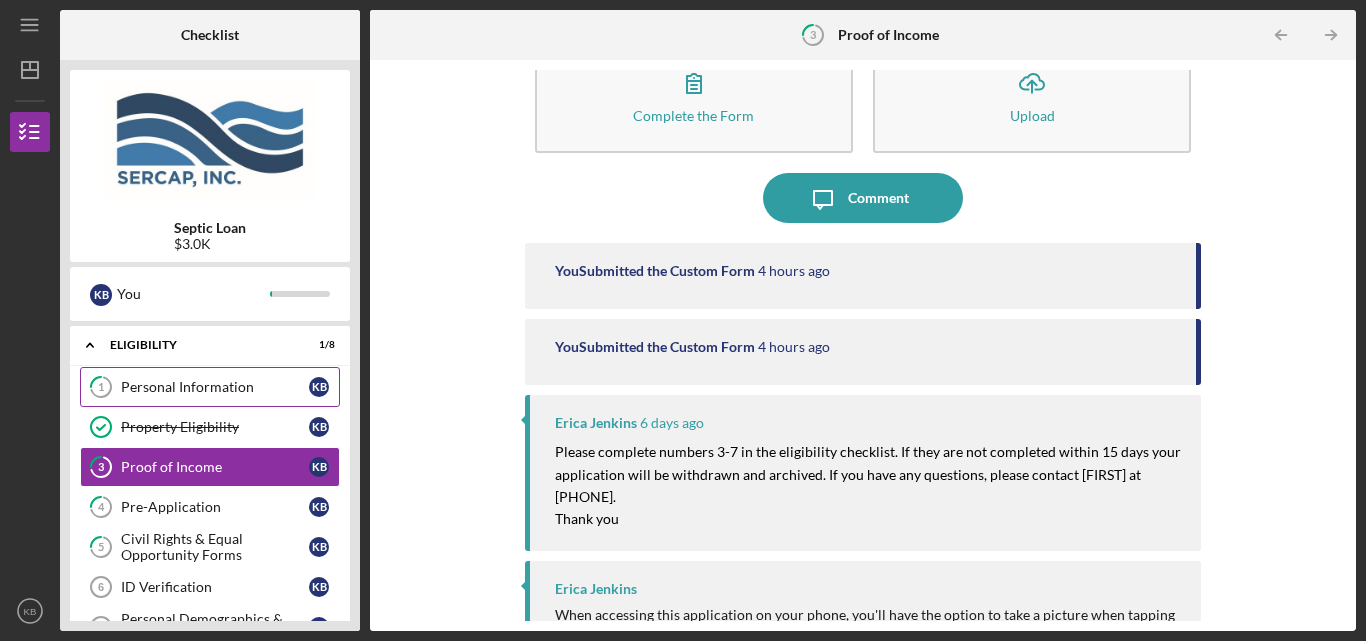 click on "Personal Information" at bounding box center [215, 387] 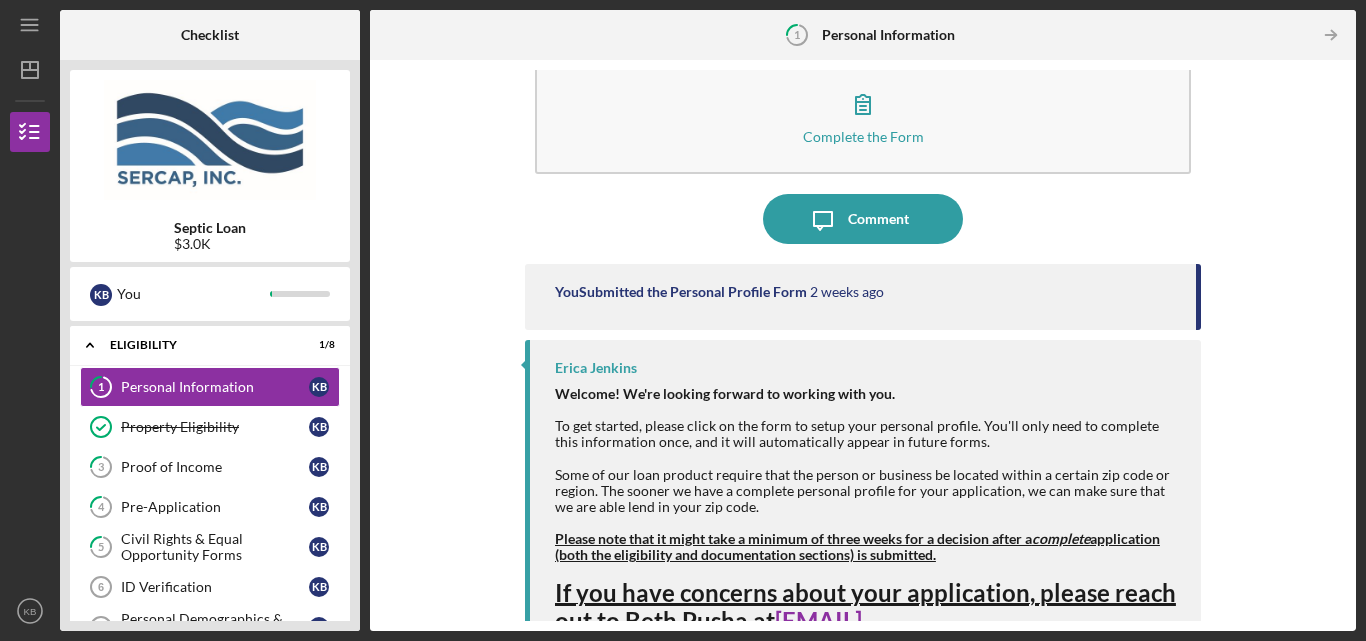scroll, scrollTop: 80, scrollLeft: 0, axis: vertical 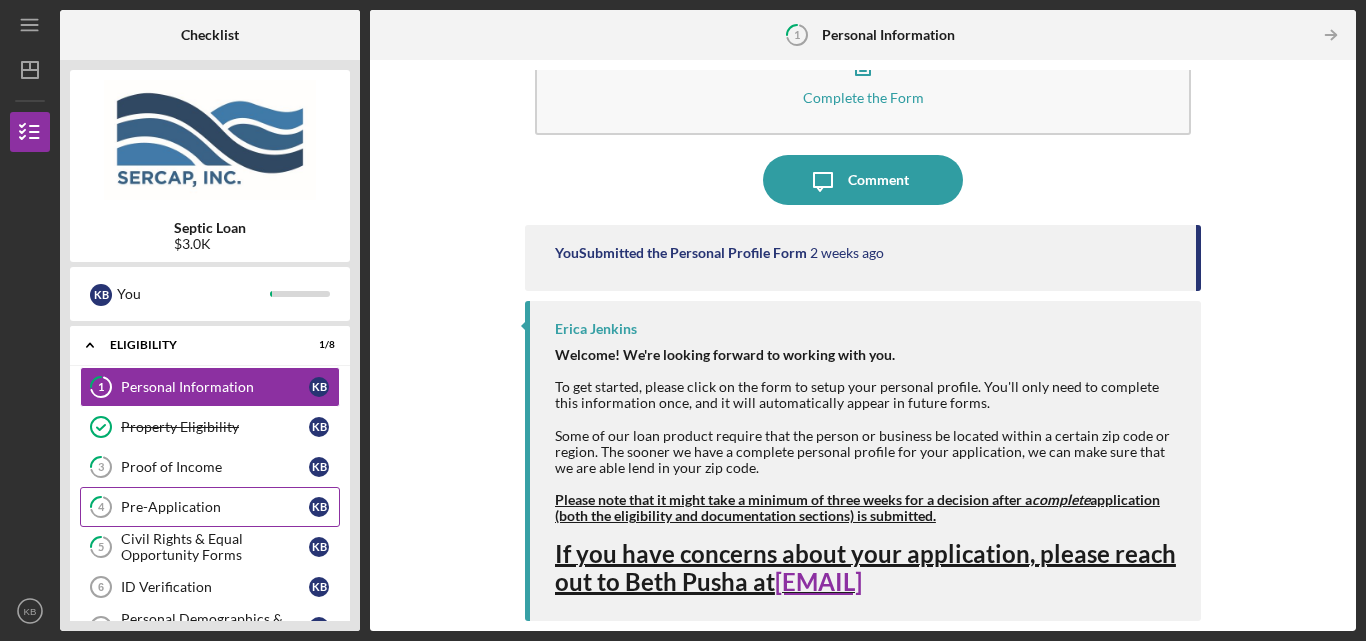 click on "Pre-Application" at bounding box center [215, 507] 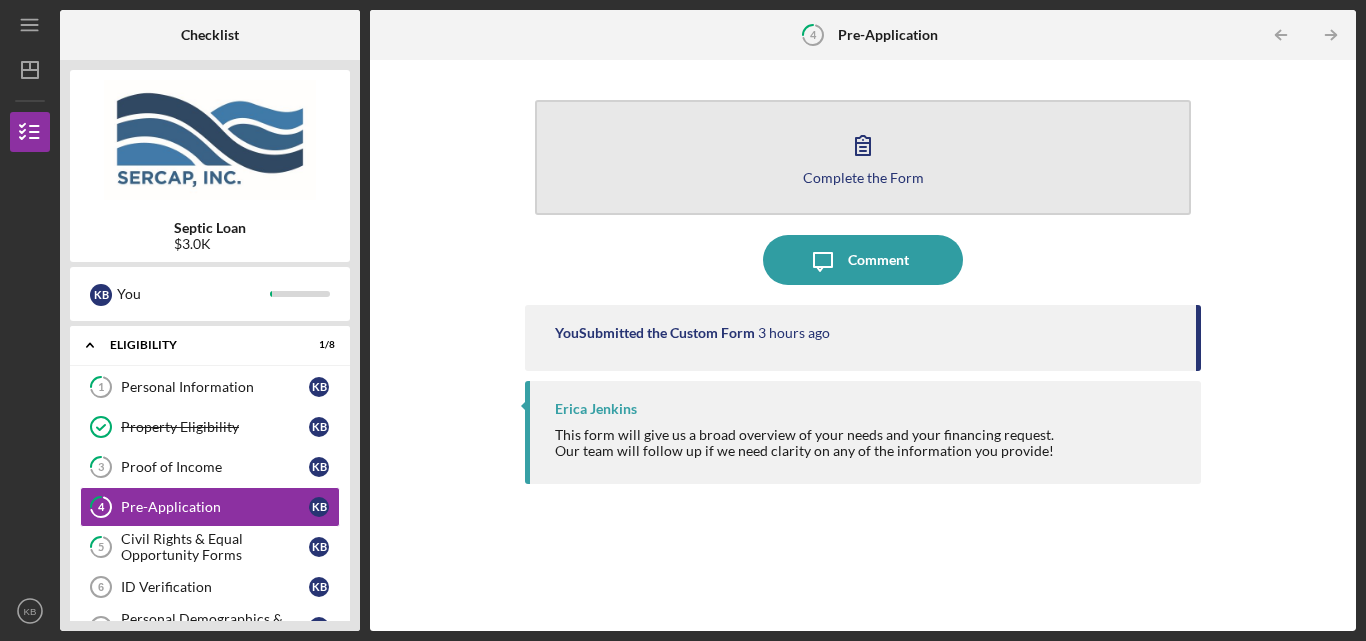 click on "Complete the Form Form" at bounding box center (863, 157) 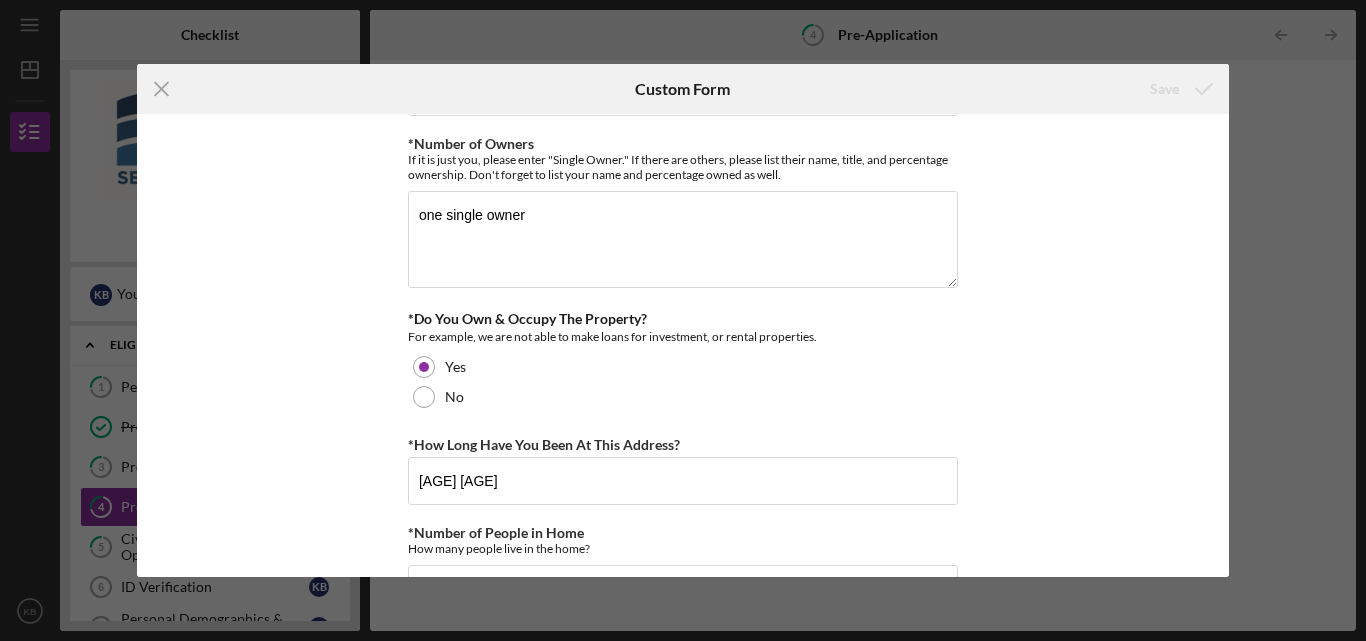 scroll, scrollTop: 0, scrollLeft: 0, axis: both 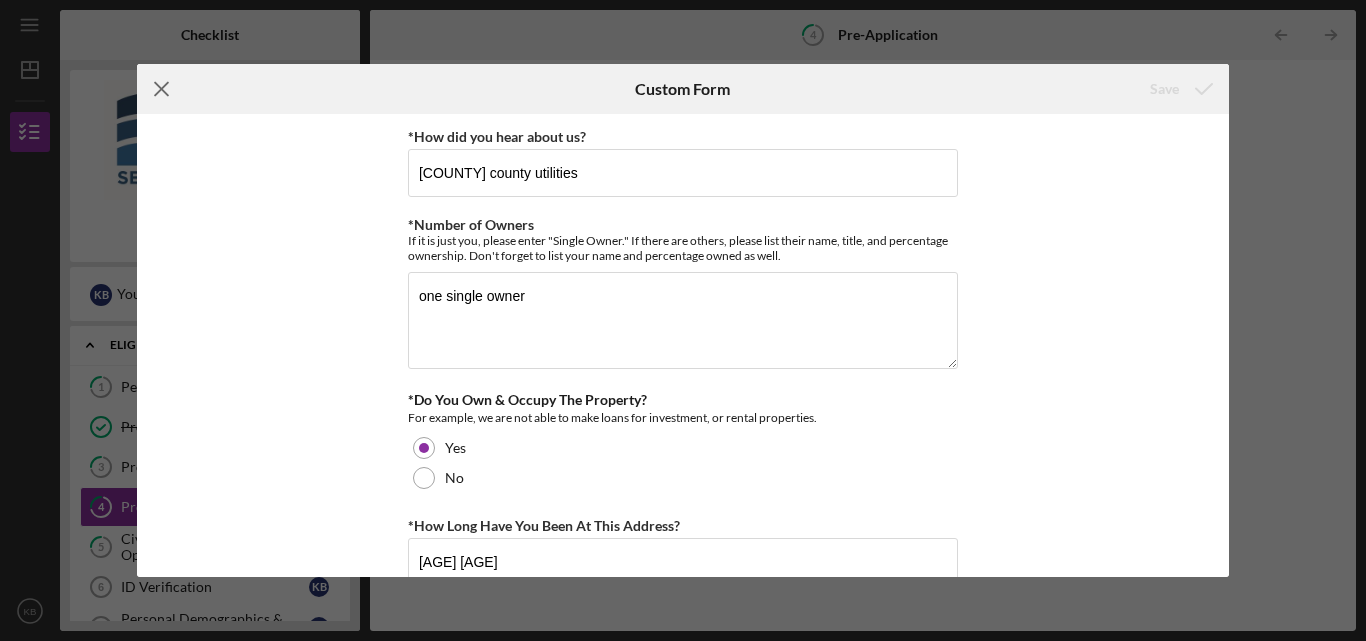 click on "Icon/Menu Close" 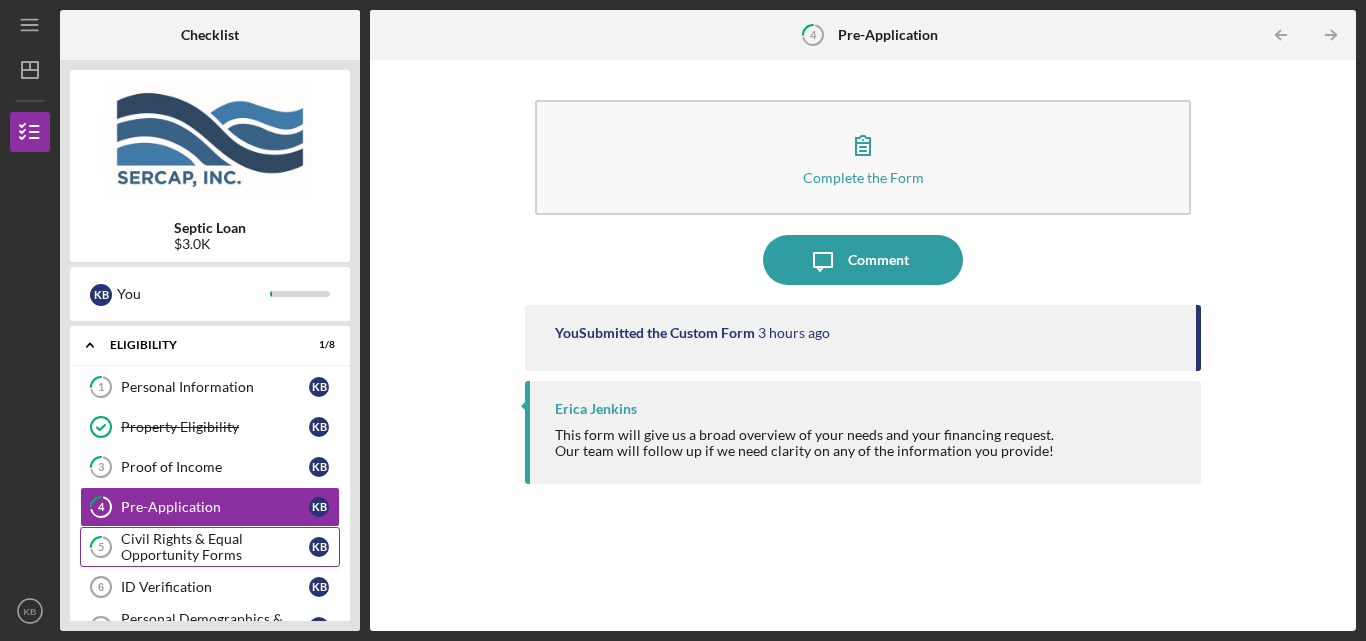 click on "Civil Rights & Equal Opportunity Forms" at bounding box center (215, 547) 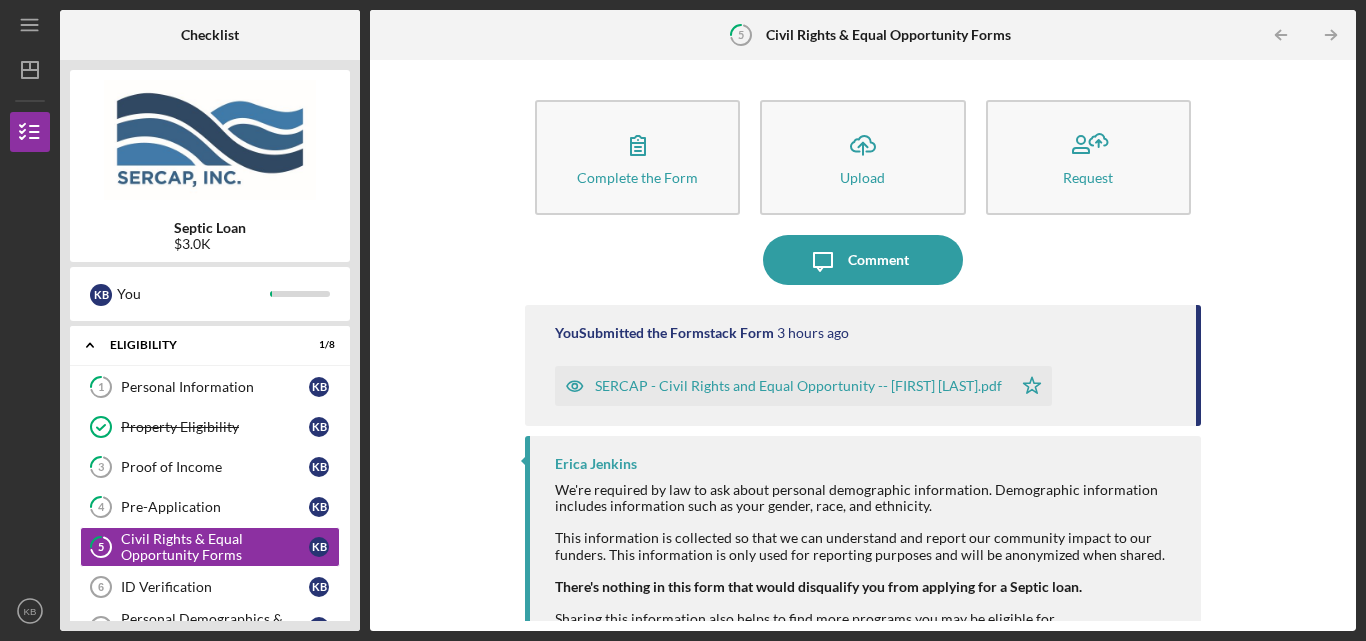 scroll, scrollTop: 31, scrollLeft: 0, axis: vertical 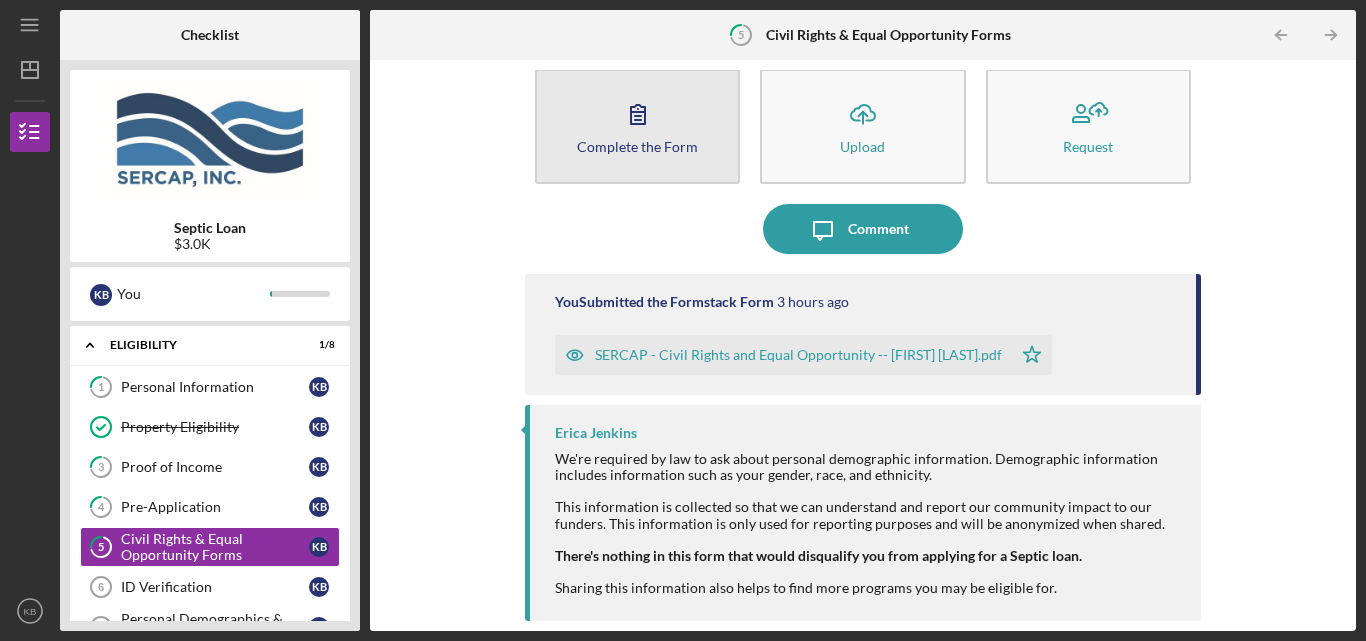 click 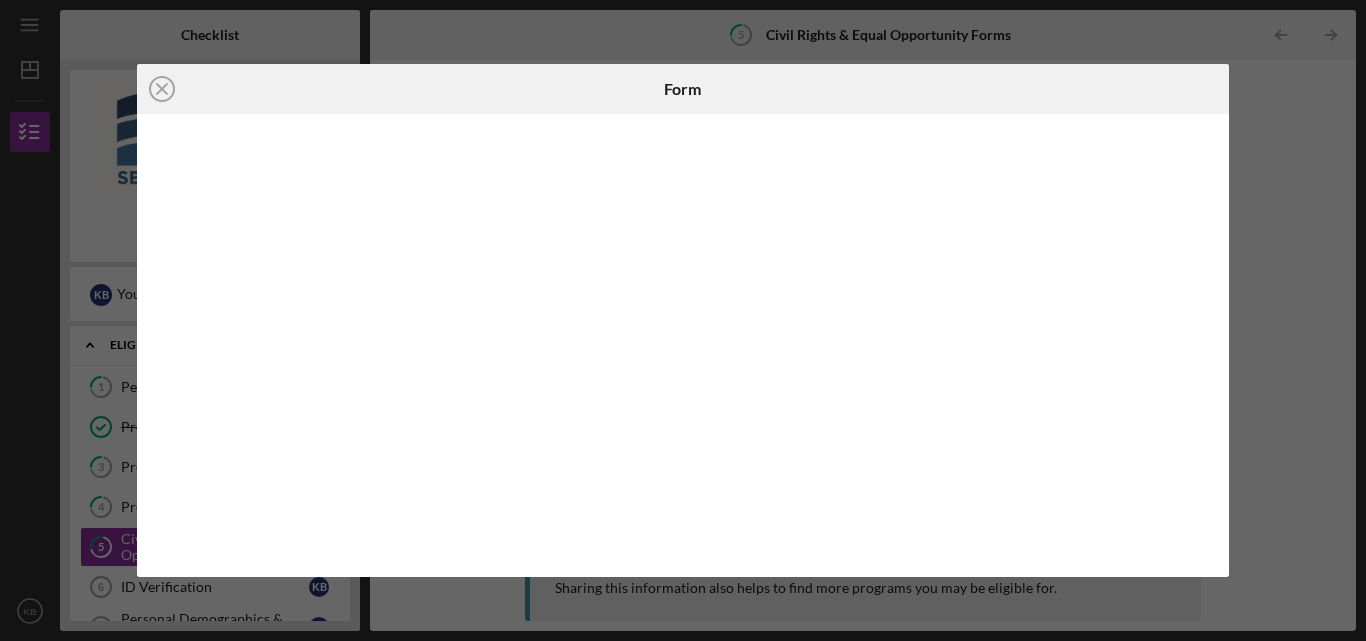 scroll, scrollTop: 0, scrollLeft: 0, axis: both 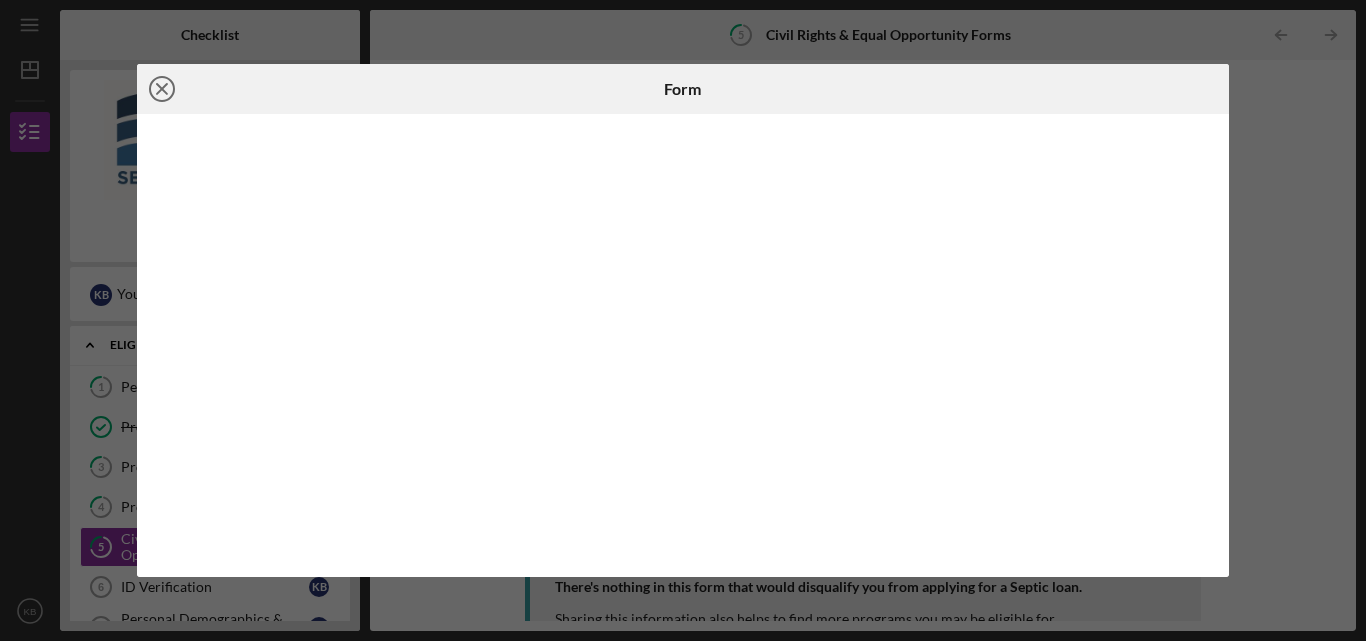 click on "Icon/Close" 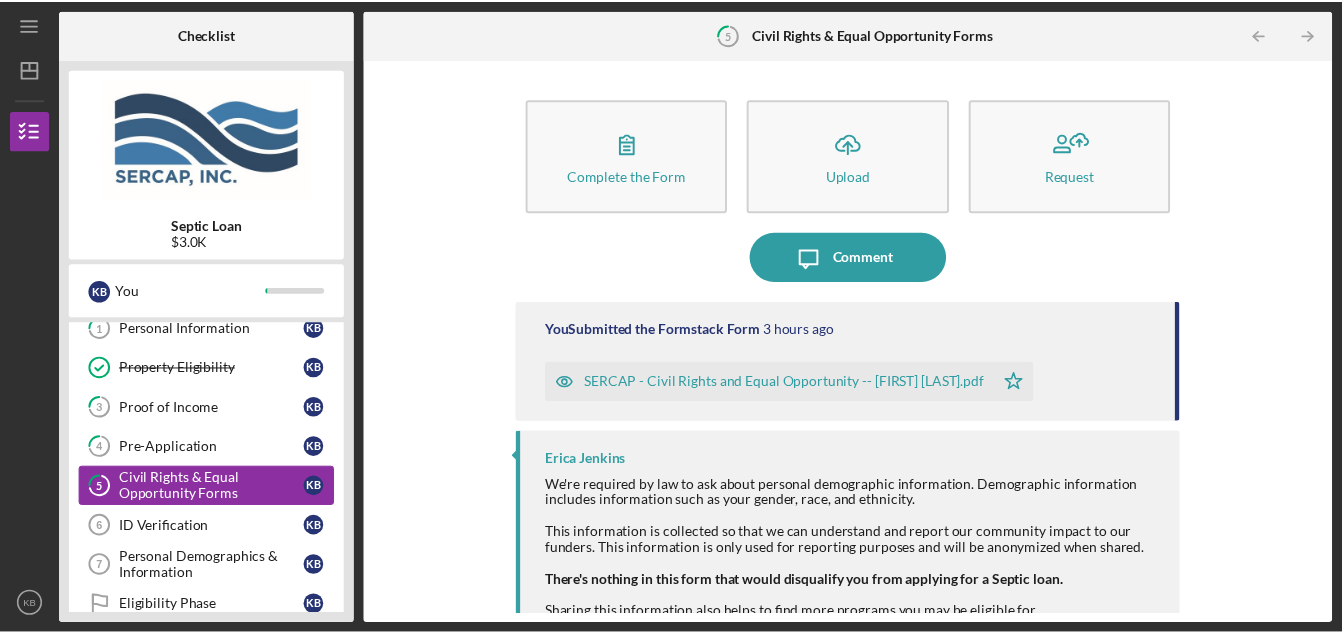 scroll, scrollTop: 100, scrollLeft: 0, axis: vertical 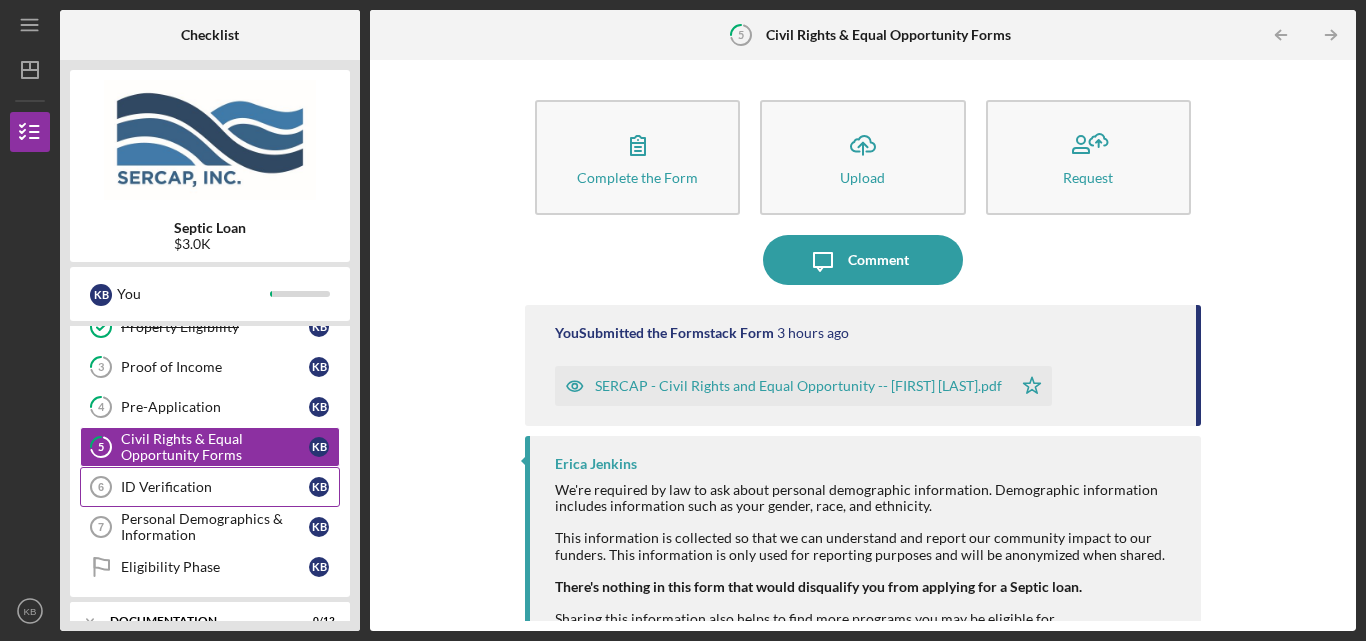click on "ID Verification" at bounding box center [215, 487] 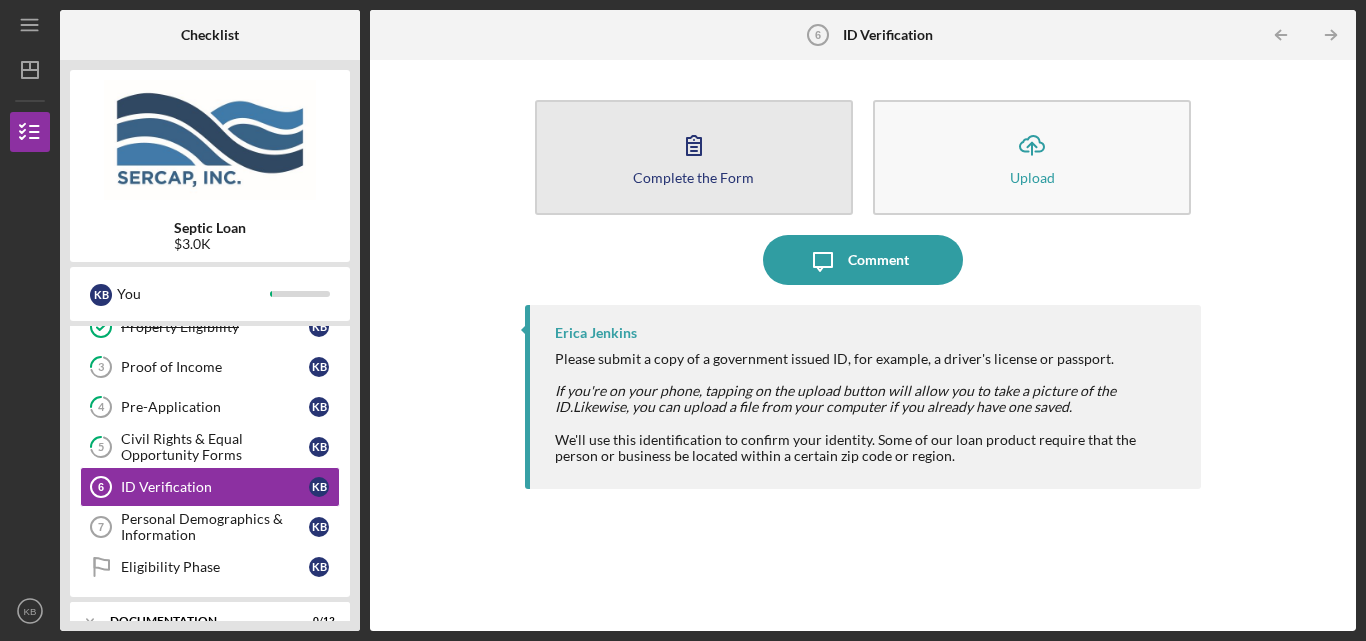 click 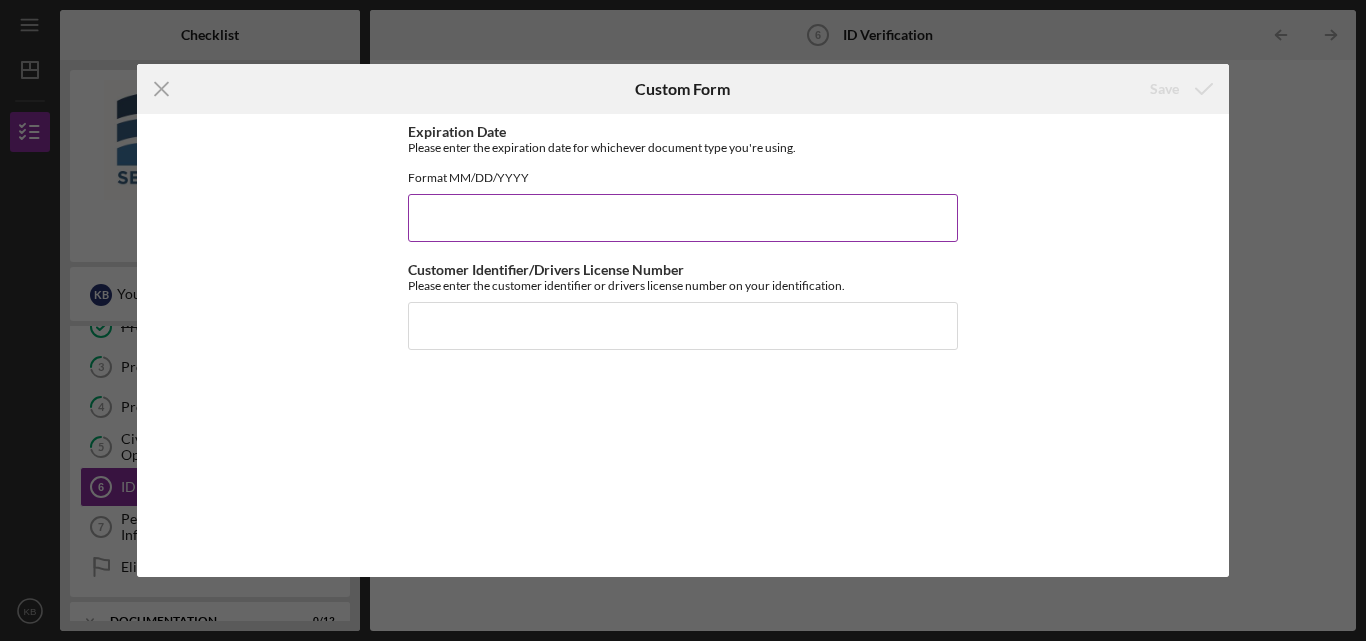 click on "Expiration Date" at bounding box center [683, 218] 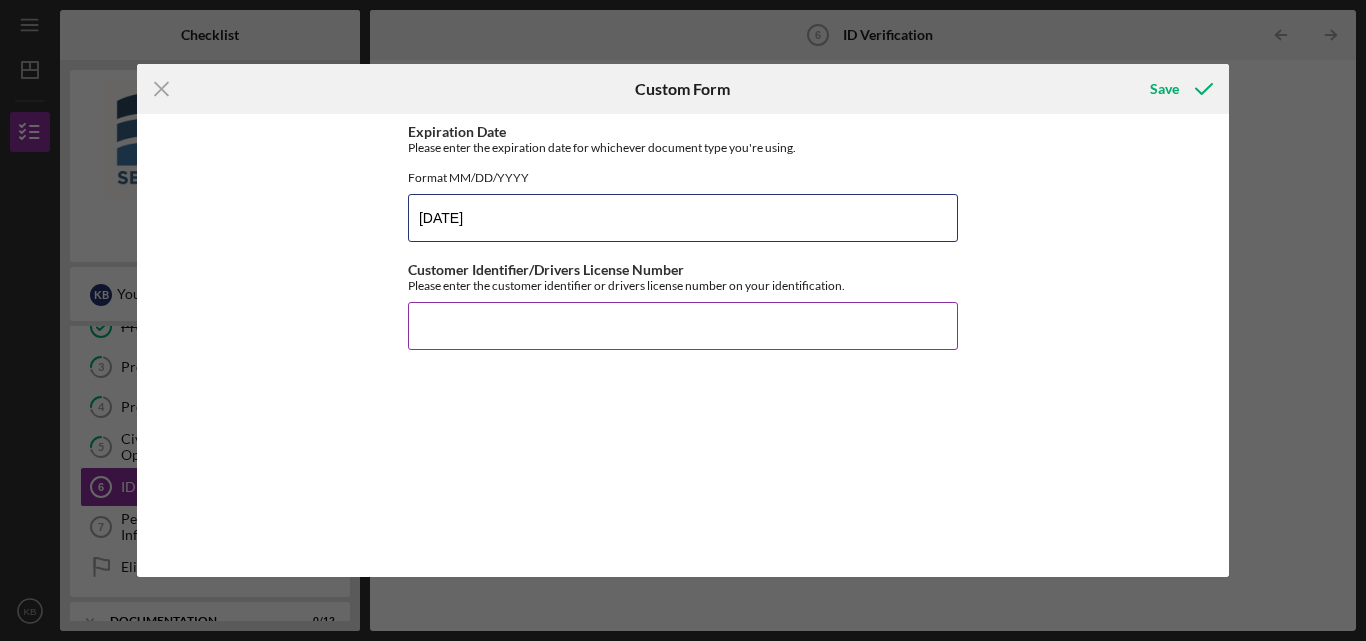 type on "[DATE]" 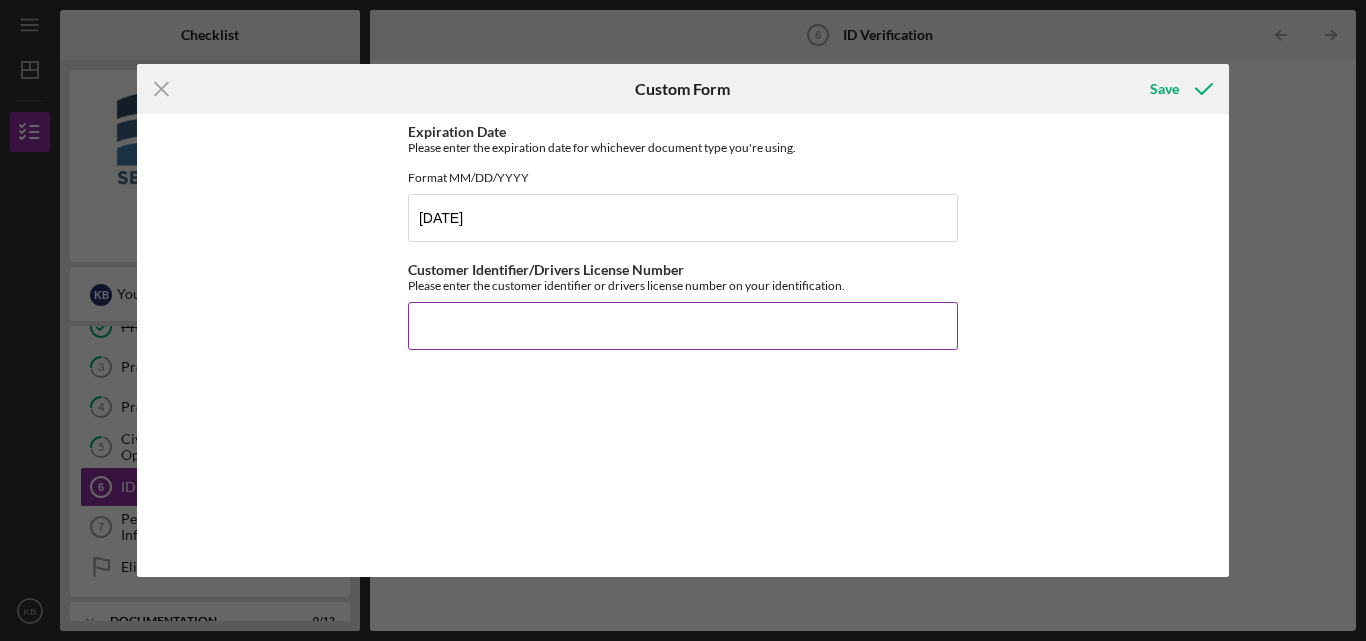 click on "Customer Identifier/Drivers License Number" at bounding box center [683, 326] 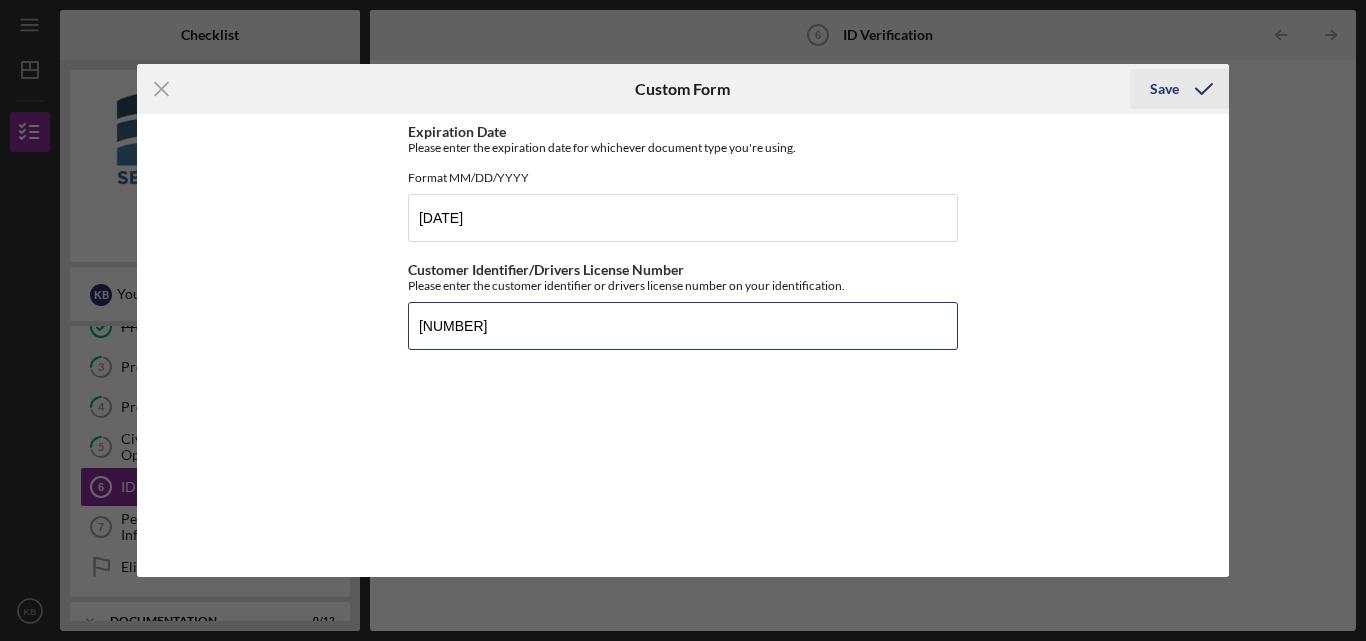 type on "[NUMBER]" 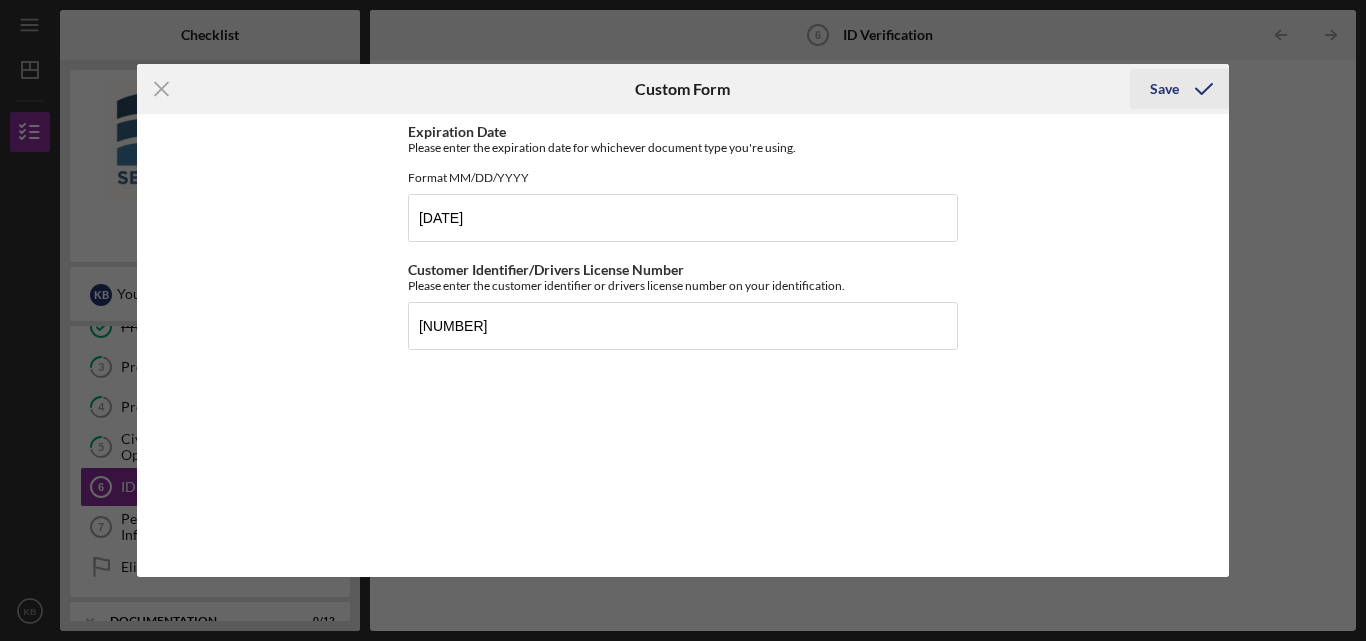 click on "Save" at bounding box center [1164, 89] 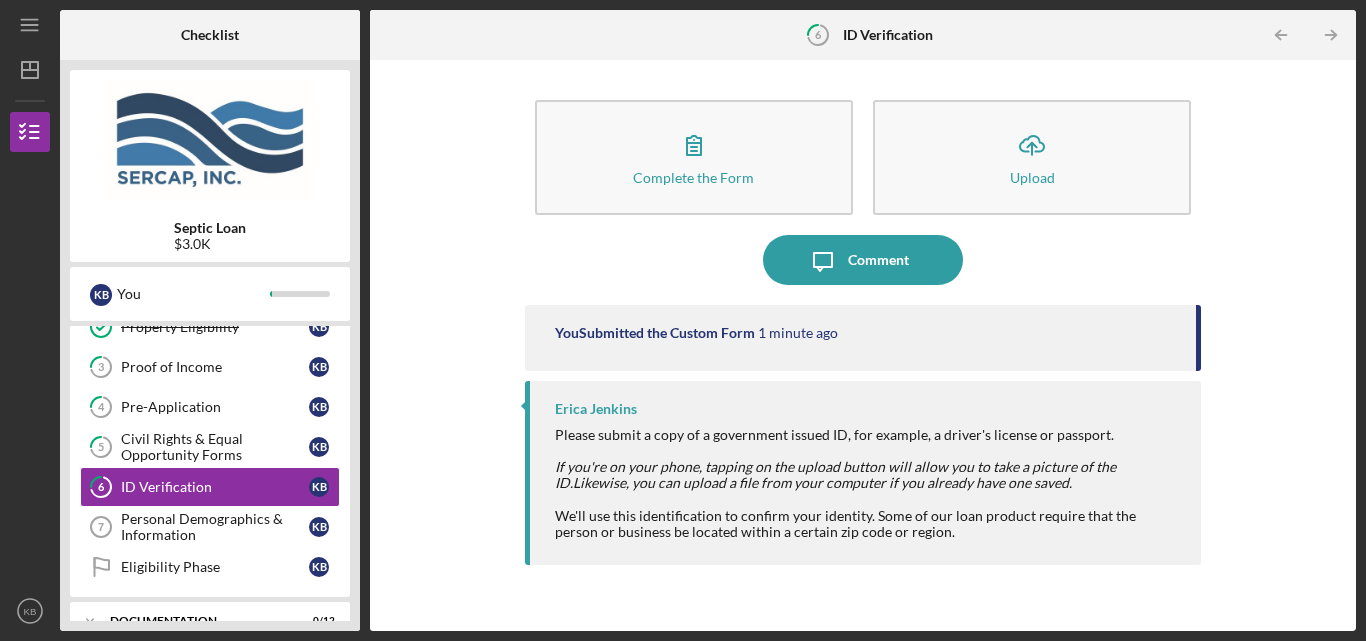 click on "You  Submitted the Custom Form   1 minute ago [FIRST] [LAST]   Please submit a copy of a government issued ID, for example, a driver's license or passport. If you're on your phone, tapping on the upload button will allow you to take a picture of the ID.  Likewise, you can upload a file from your computer if you already have one saved. We'll use this identification to confirm your identity. Some of our loan product require that the person or business be located within a certain zip code or [REGION]." at bounding box center [863, 453] 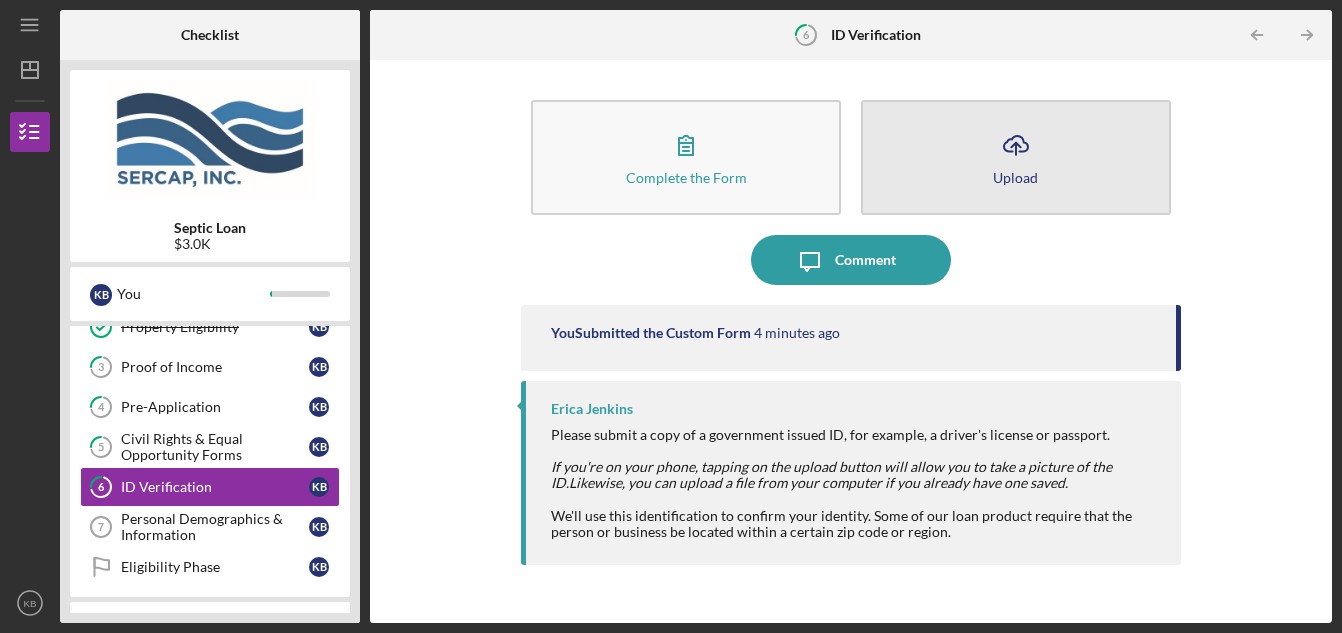 click on "Icon/Upload Upload" at bounding box center (1016, 157) 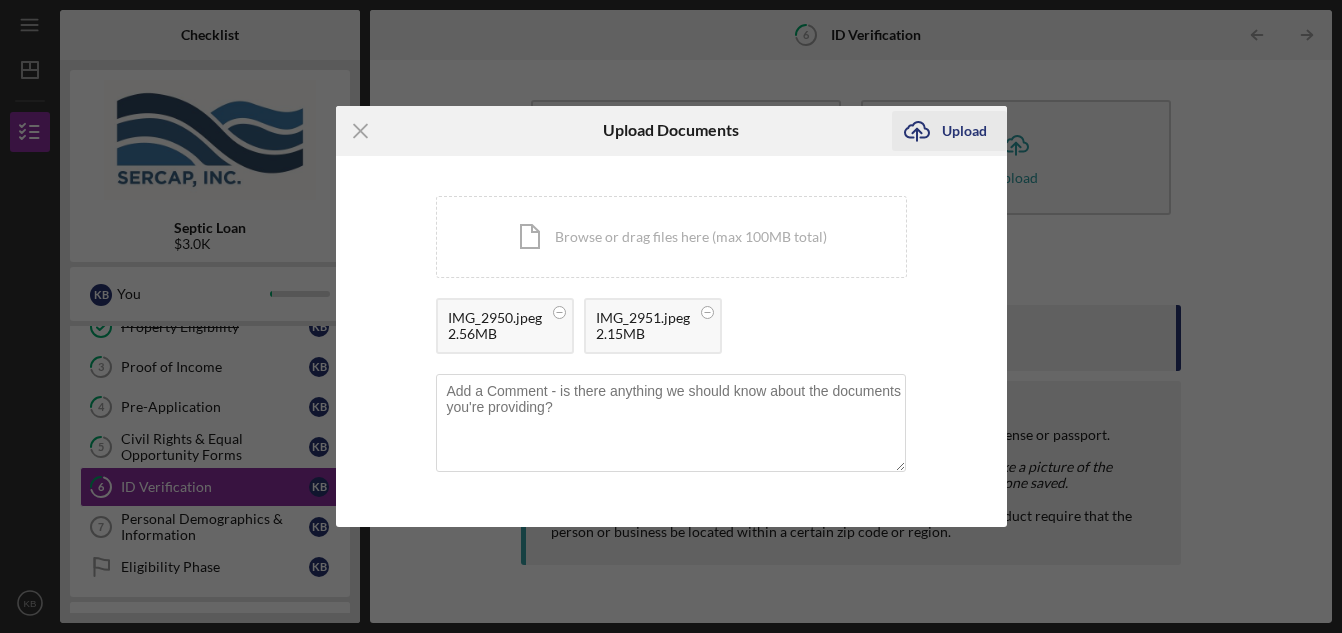 click on "Icon/Upload" 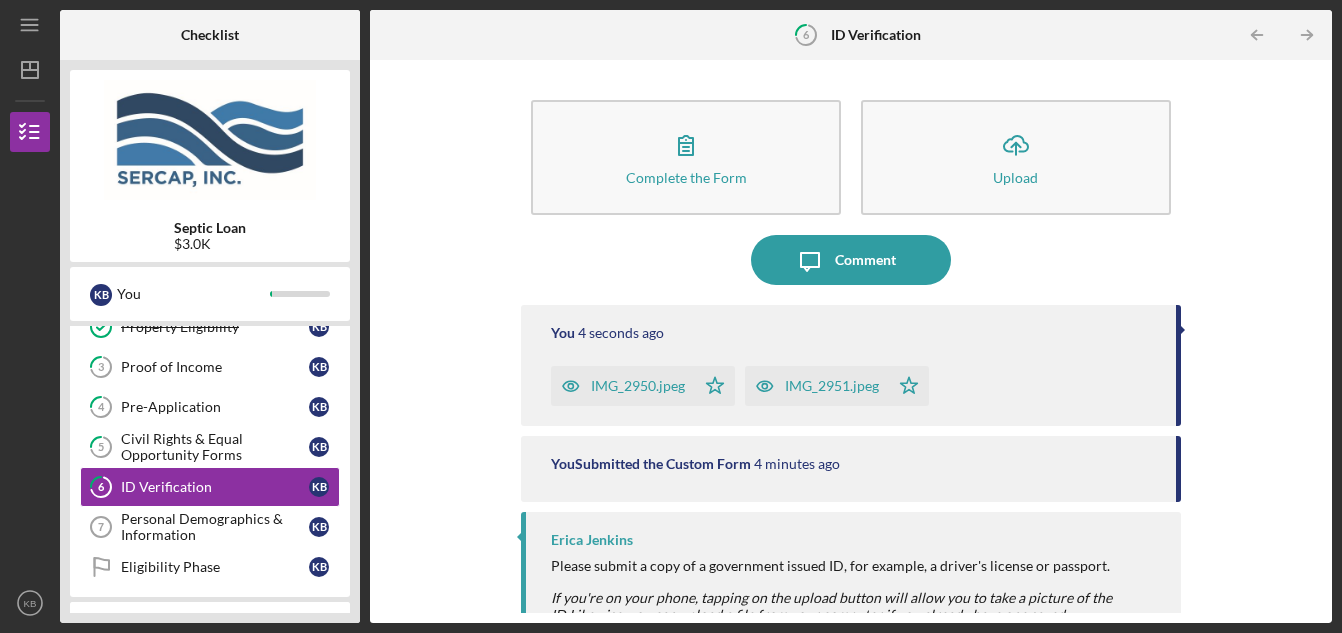 scroll, scrollTop: 83, scrollLeft: 0, axis: vertical 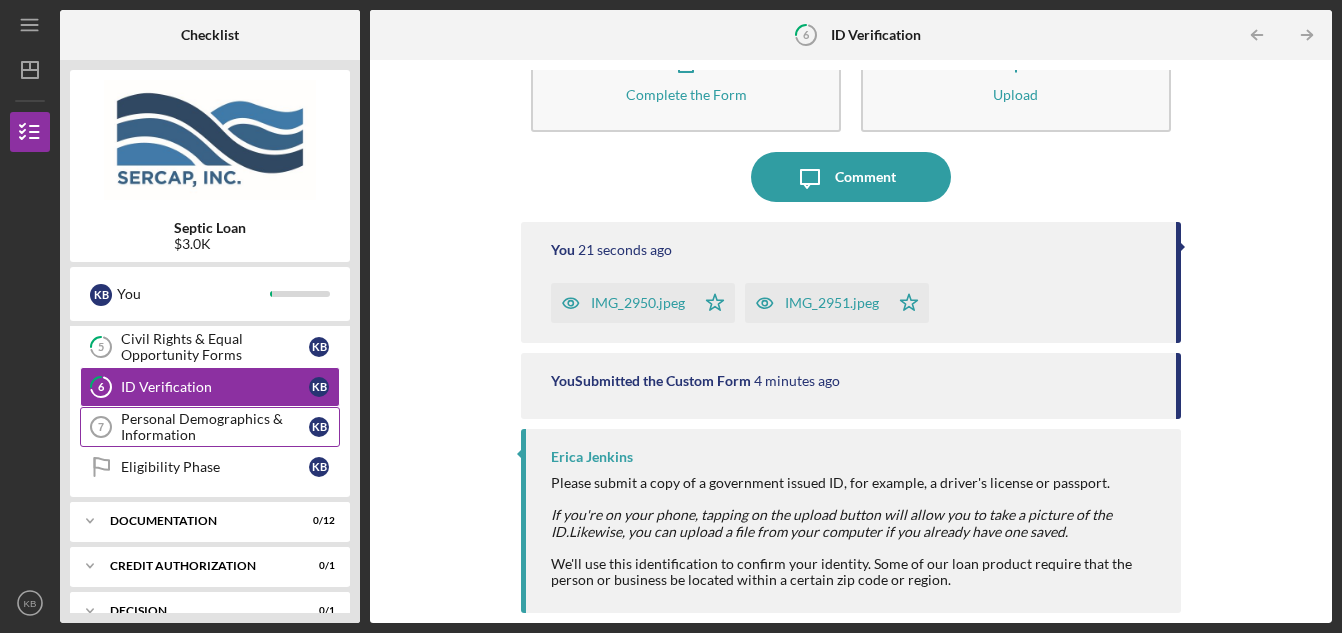 click on "Personal Demographics & Information" at bounding box center (215, 427) 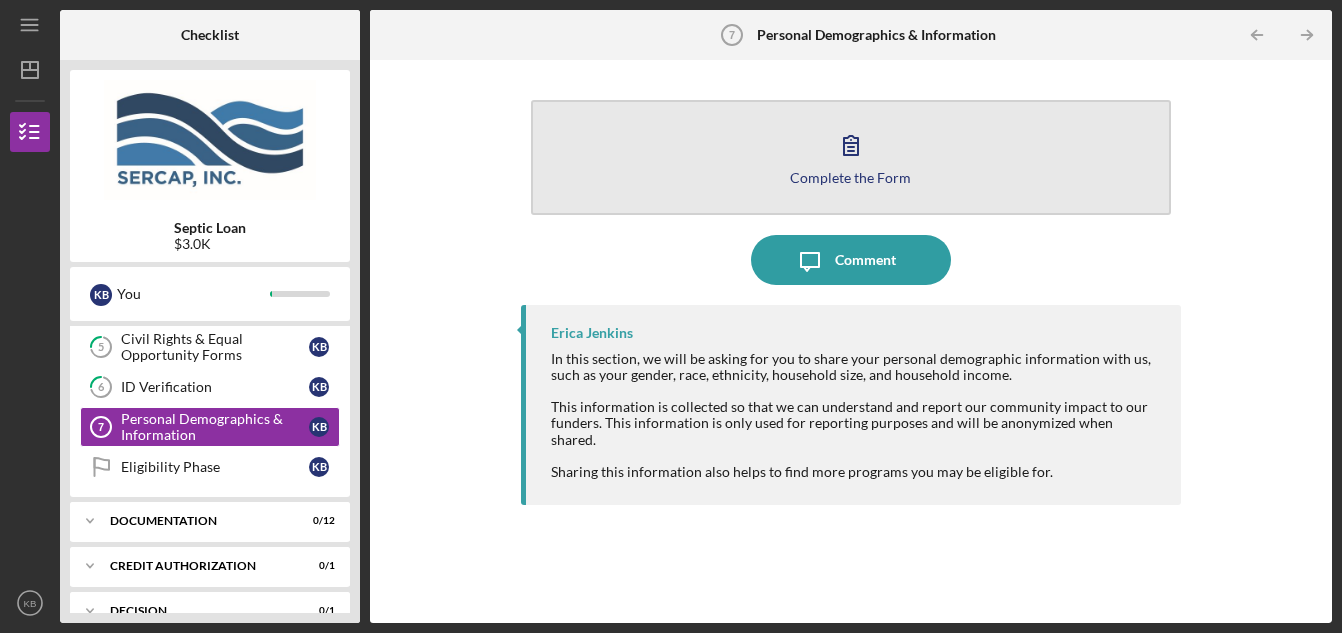 click on "Complete the Form Form" at bounding box center [850, 157] 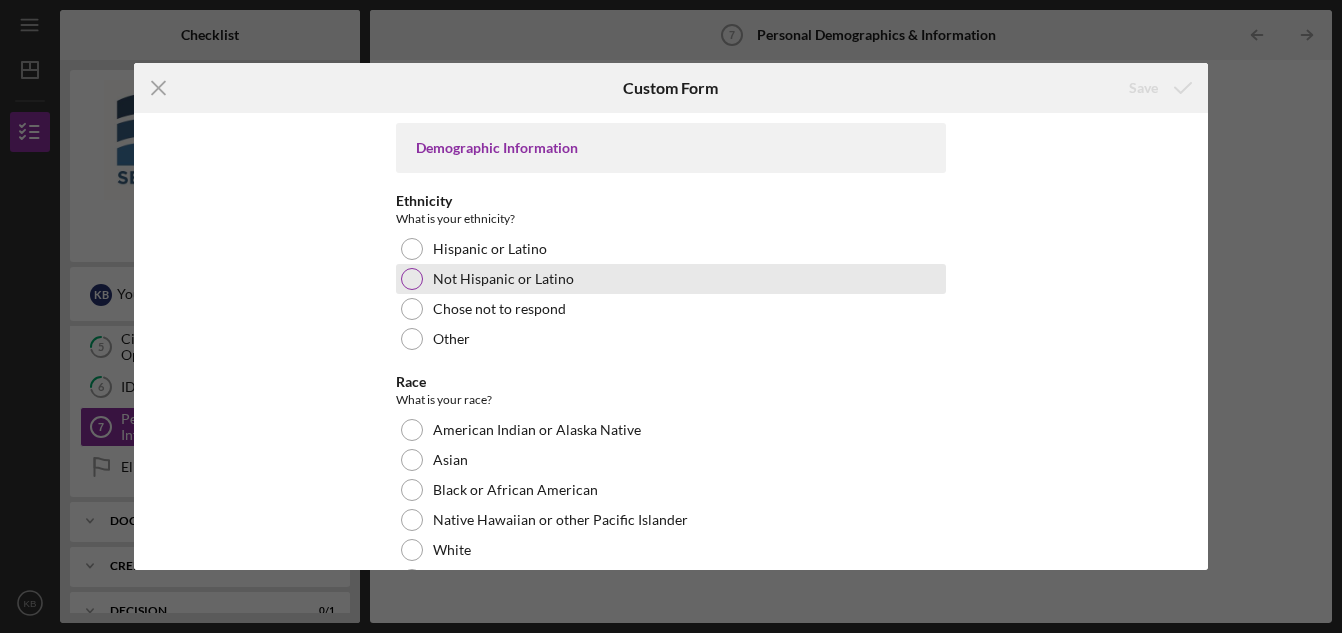 click at bounding box center (412, 279) 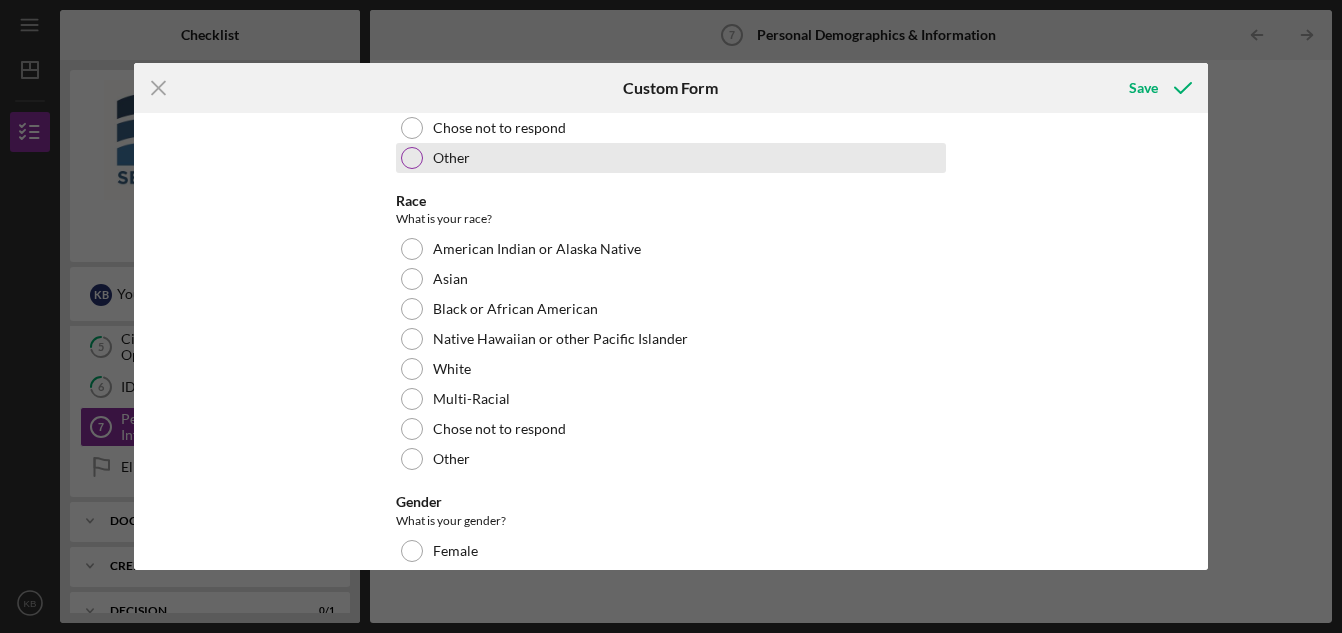 scroll, scrollTop: 200, scrollLeft: 0, axis: vertical 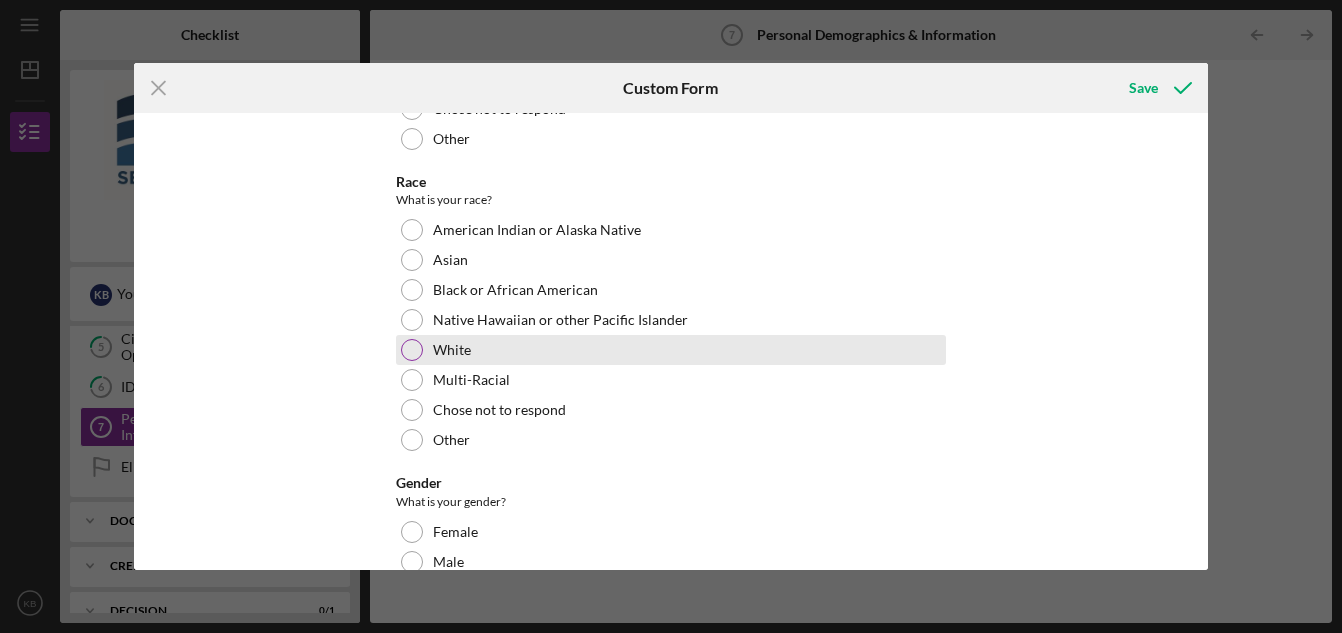 click at bounding box center [412, 350] 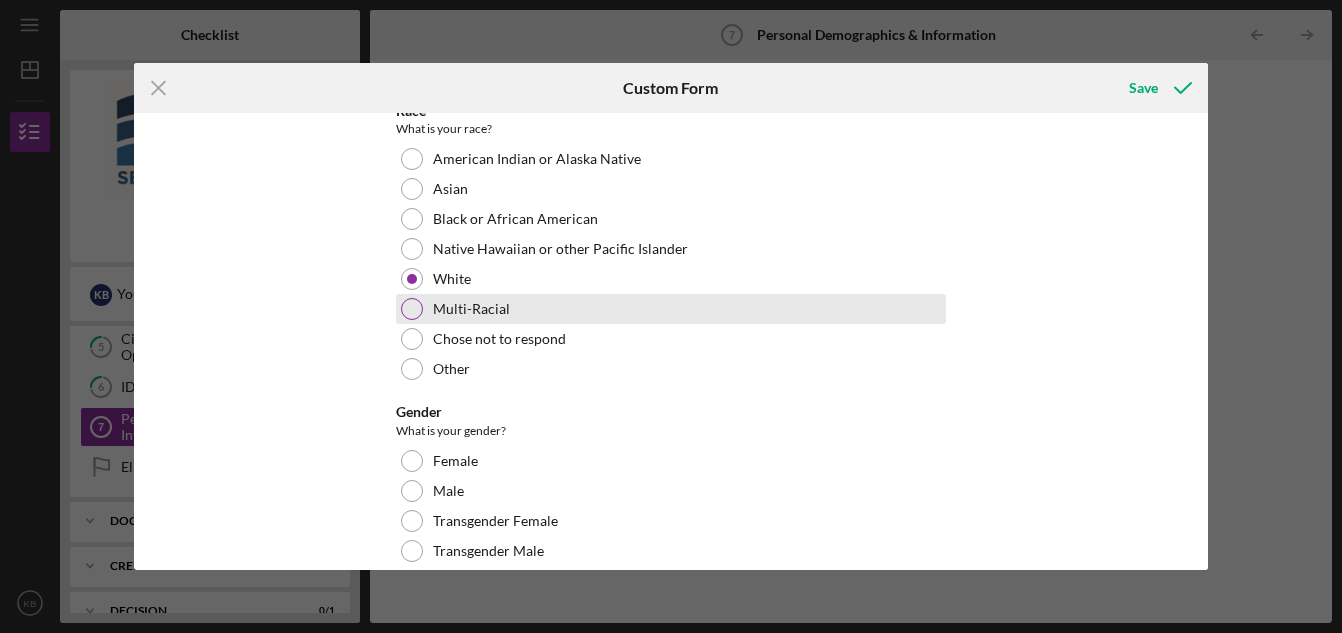 scroll, scrollTop: 400, scrollLeft: 0, axis: vertical 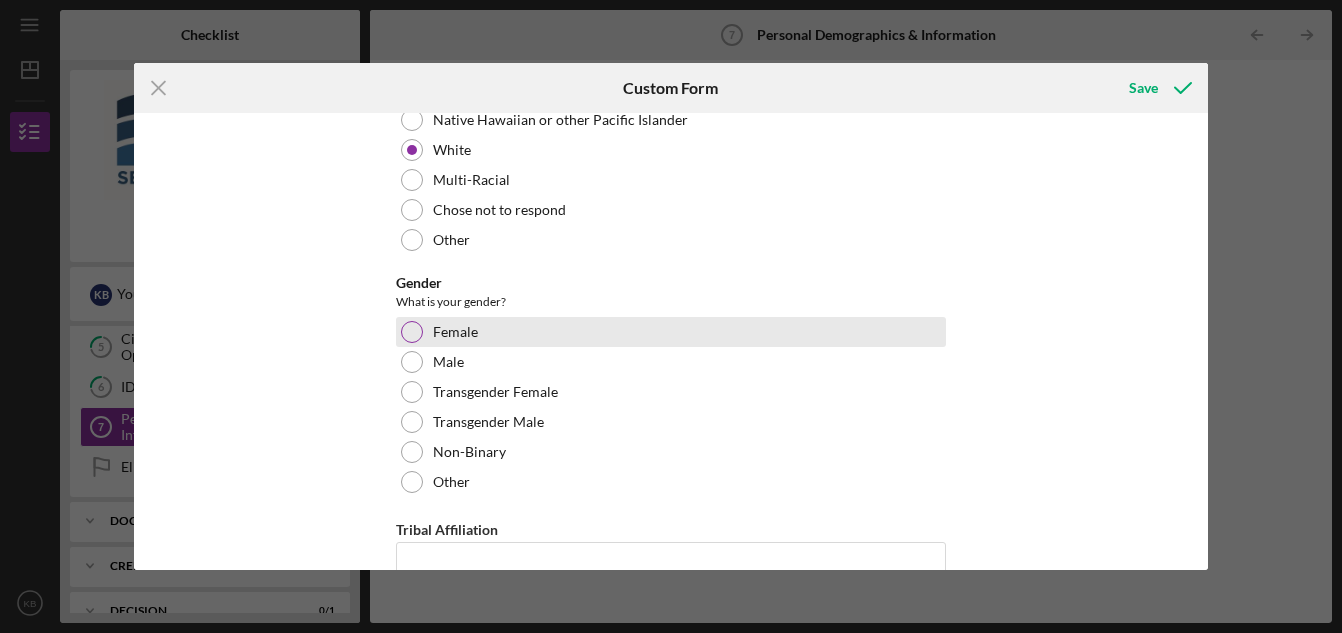 click at bounding box center (412, 332) 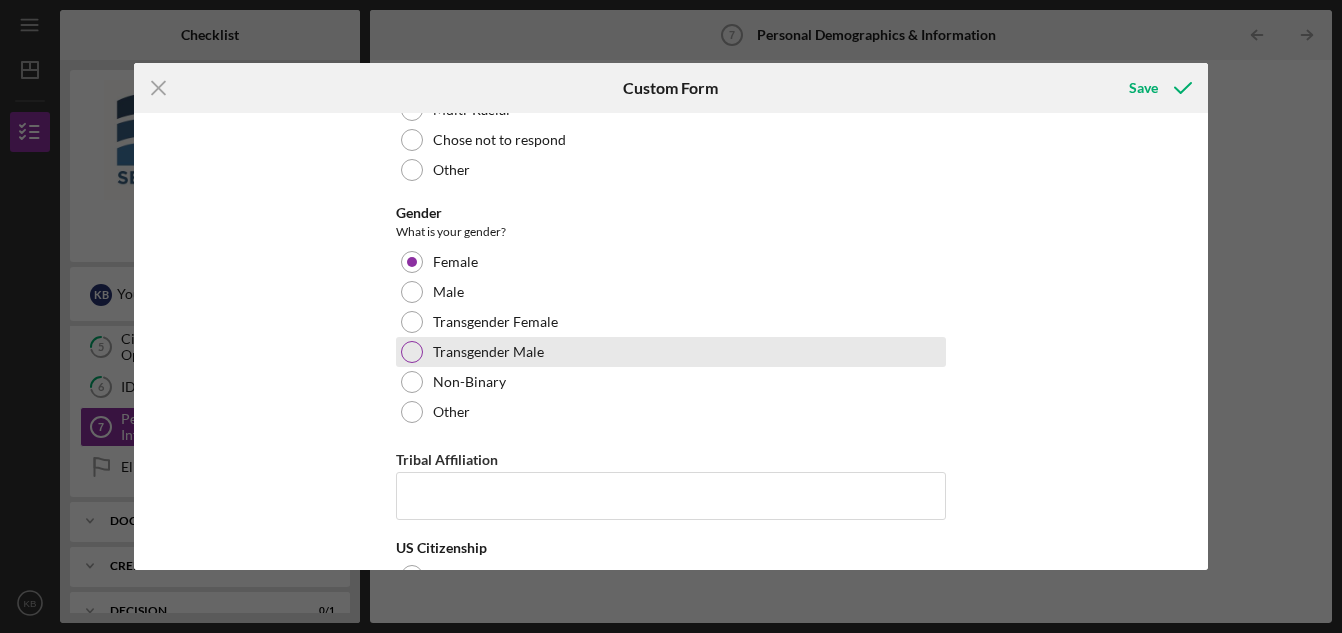 scroll, scrollTop: 551, scrollLeft: 0, axis: vertical 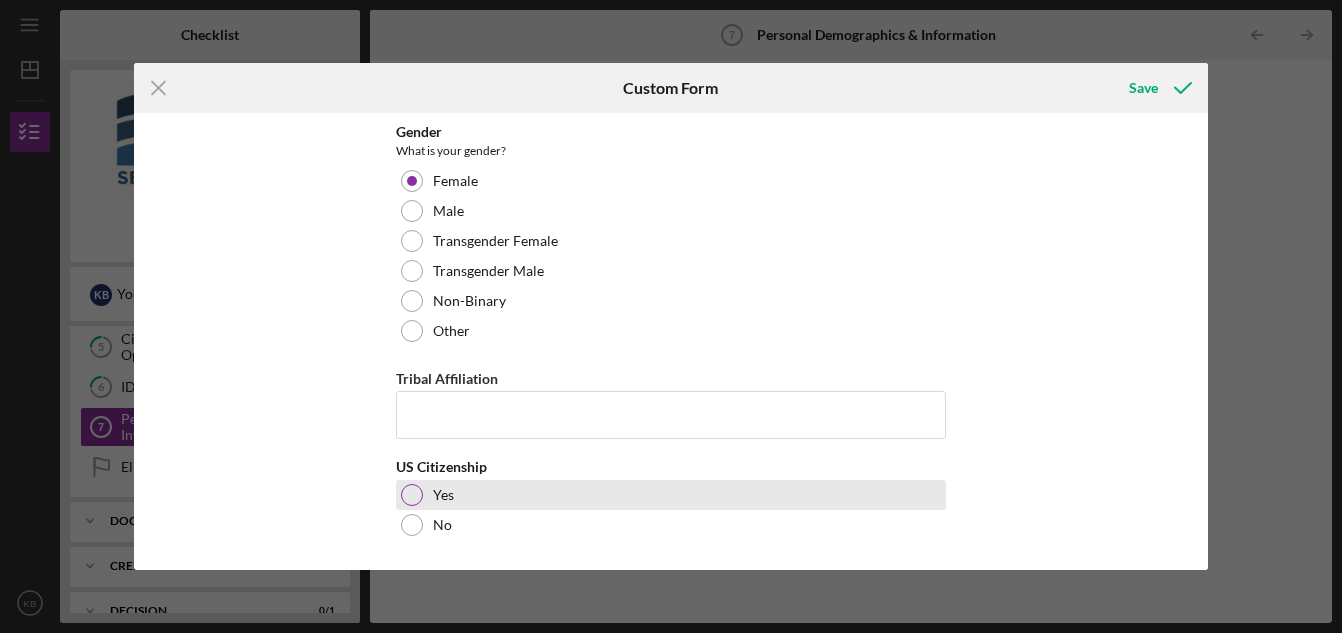 click at bounding box center [412, 495] 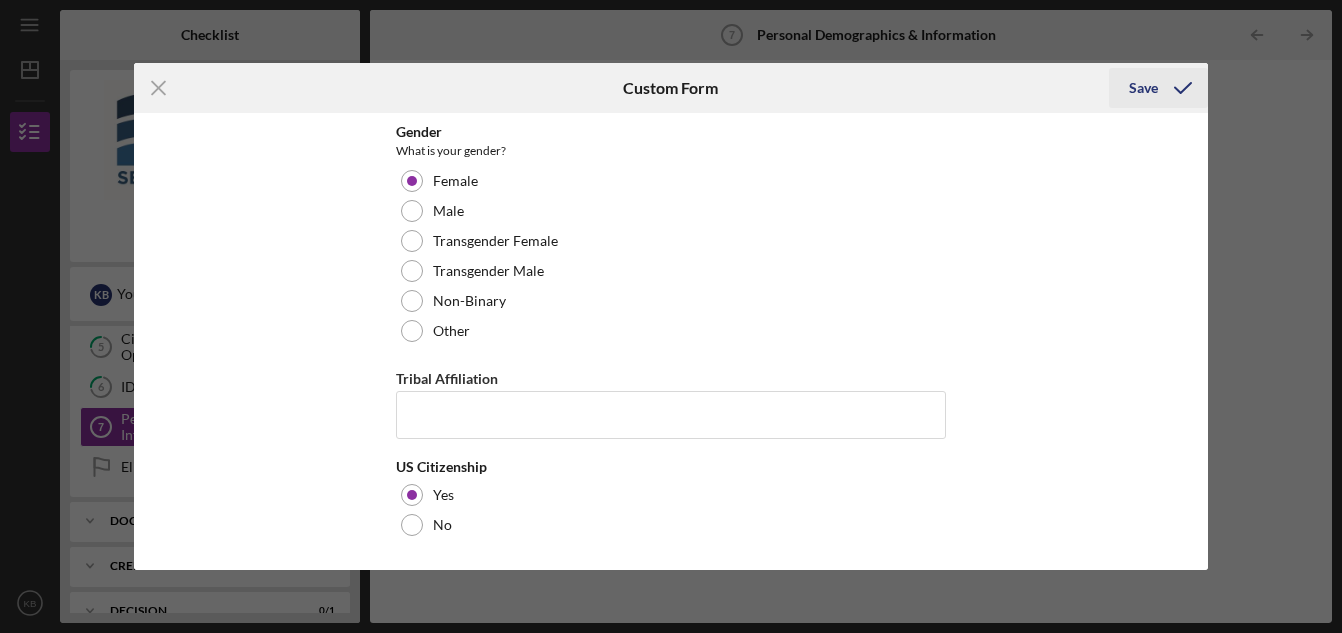 click on "Save" at bounding box center [1143, 88] 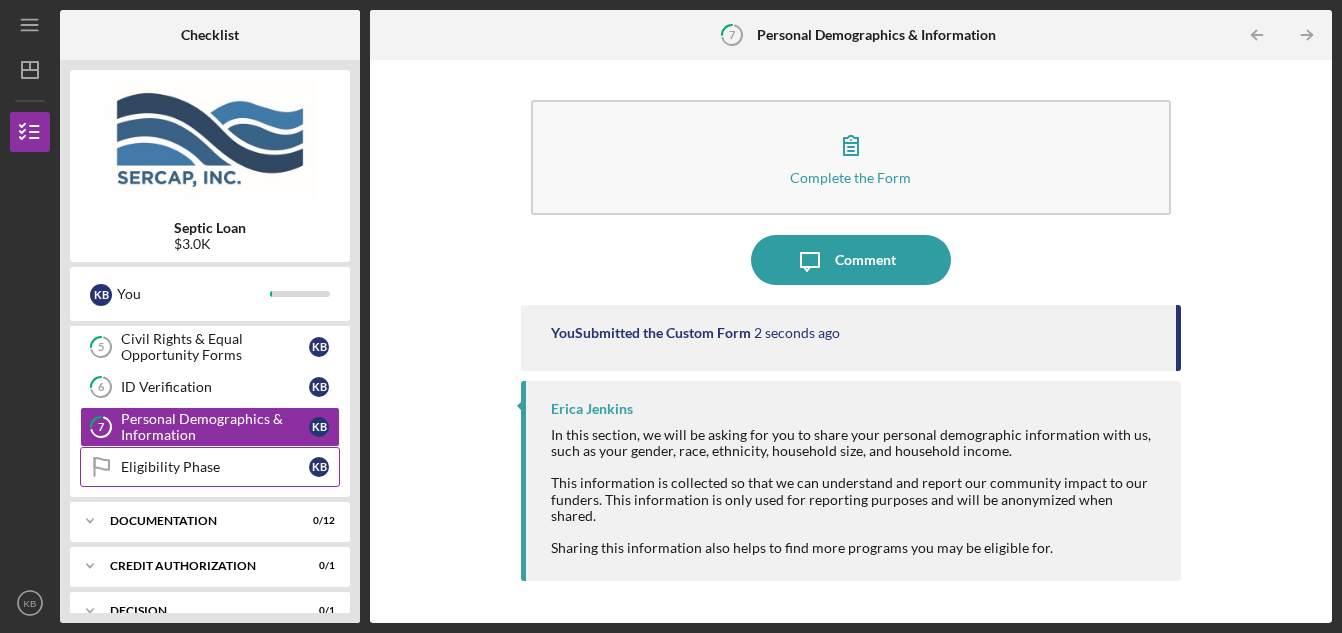 click on "Eligibility Phase" at bounding box center (215, 467) 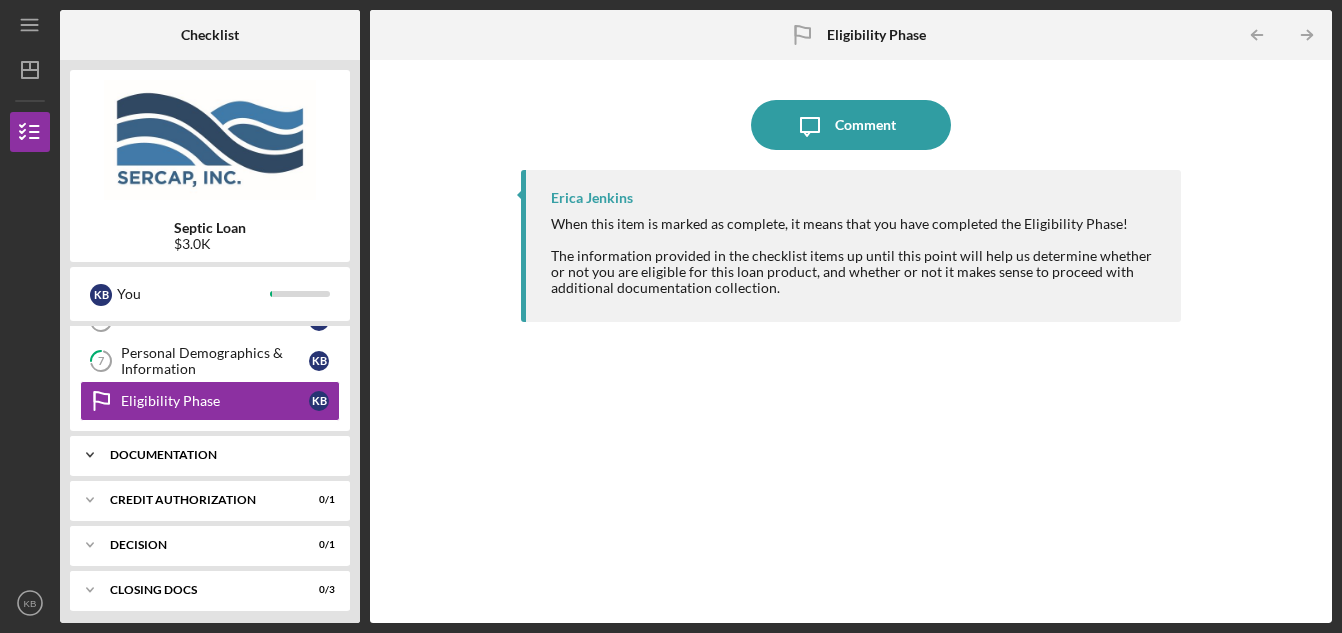 scroll, scrollTop: 300, scrollLeft: 0, axis: vertical 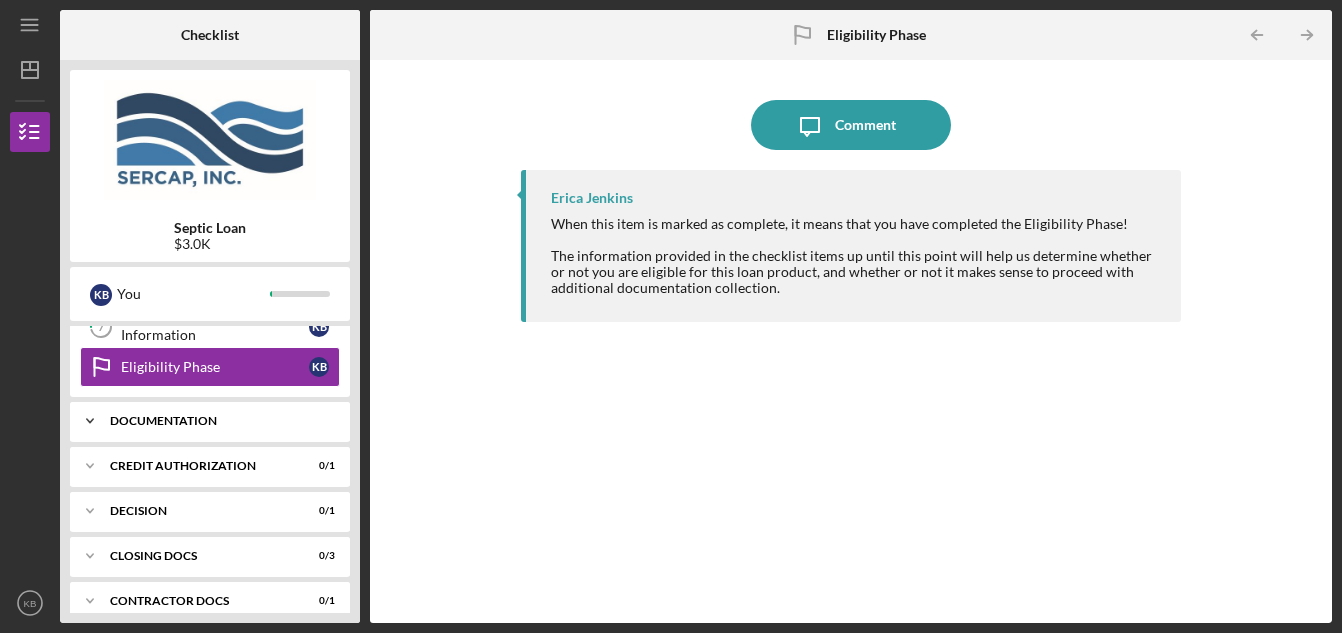 click on "Documentation" at bounding box center (217, 421) 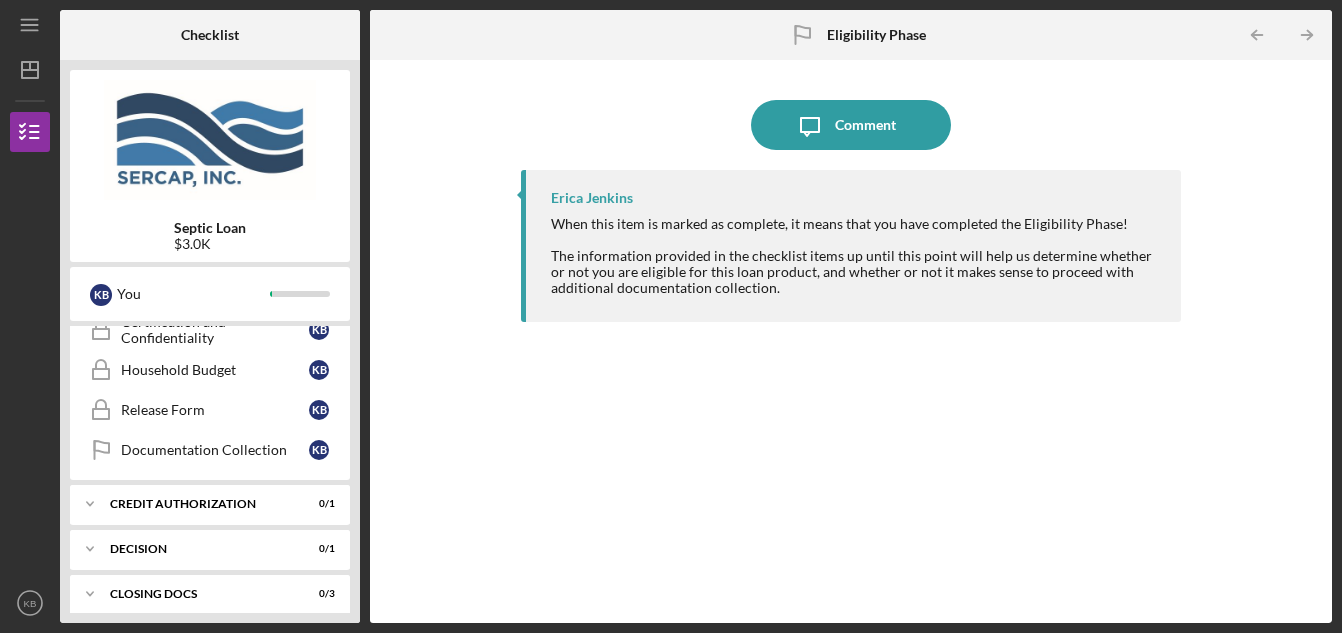 scroll, scrollTop: 800, scrollLeft: 0, axis: vertical 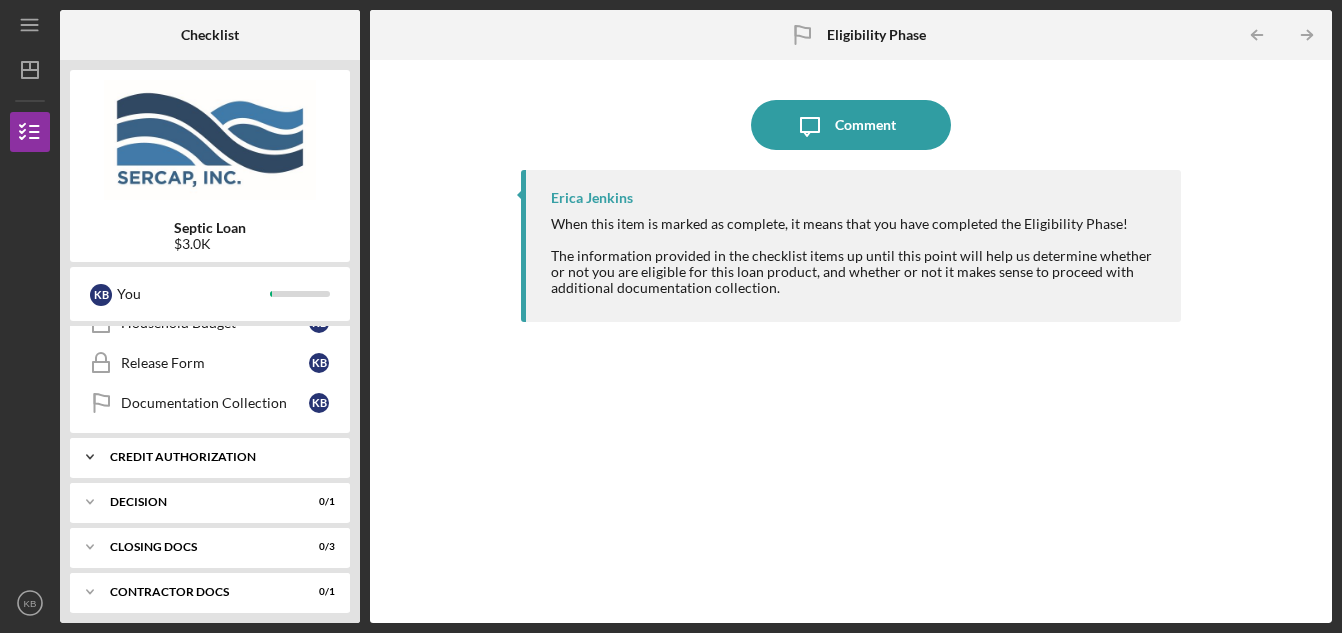 click on "CREDIT AUTHORIZATION" at bounding box center [217, 457] 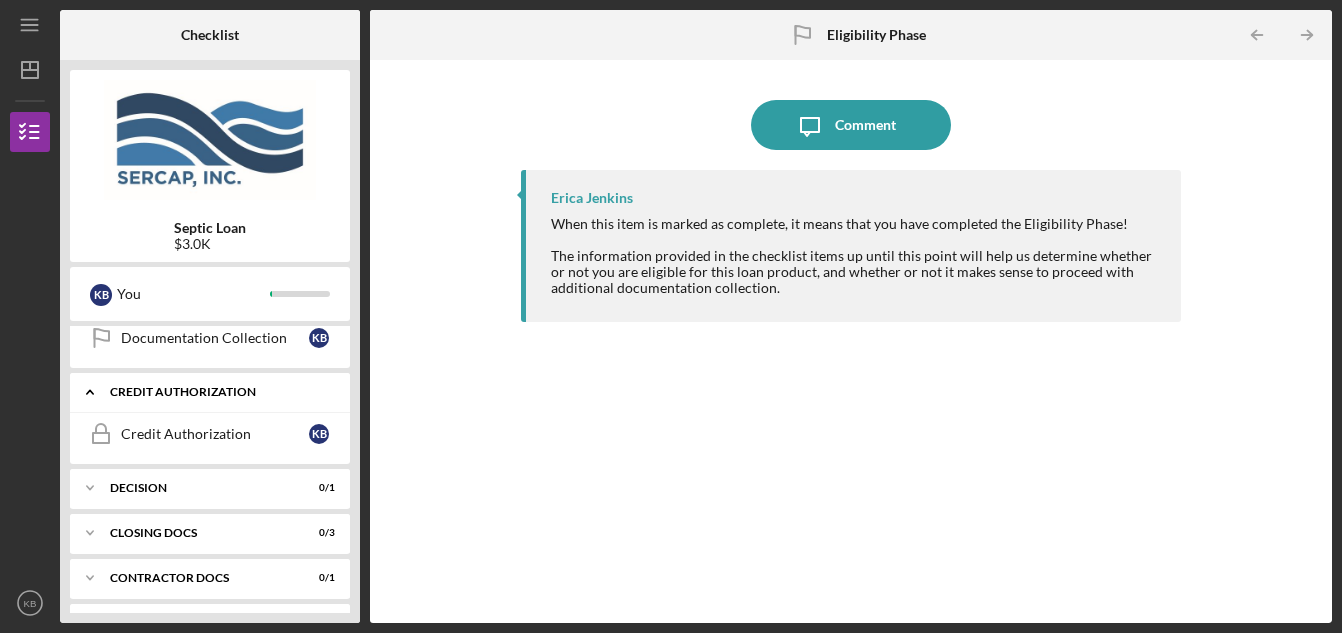 scroll, scrollTop: 900, scrollLeft: 0, axis: vertical 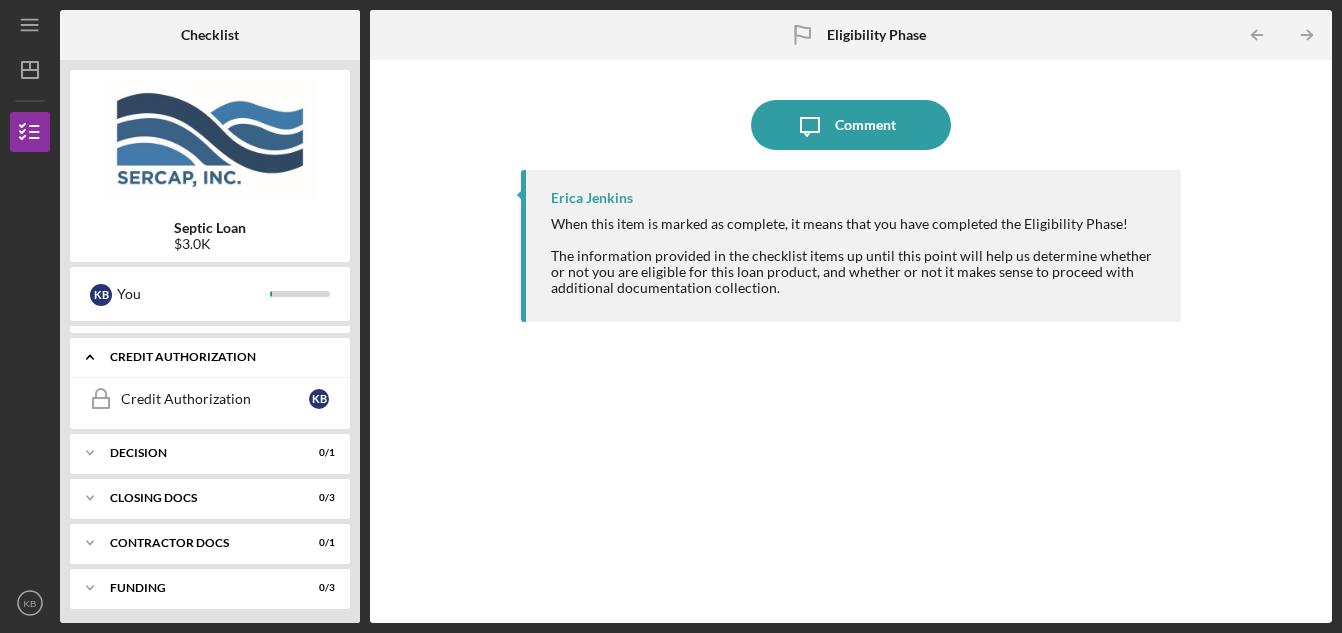 click on "Icon/Expander Decision 0 / 1" at bounding box center [210, 453] 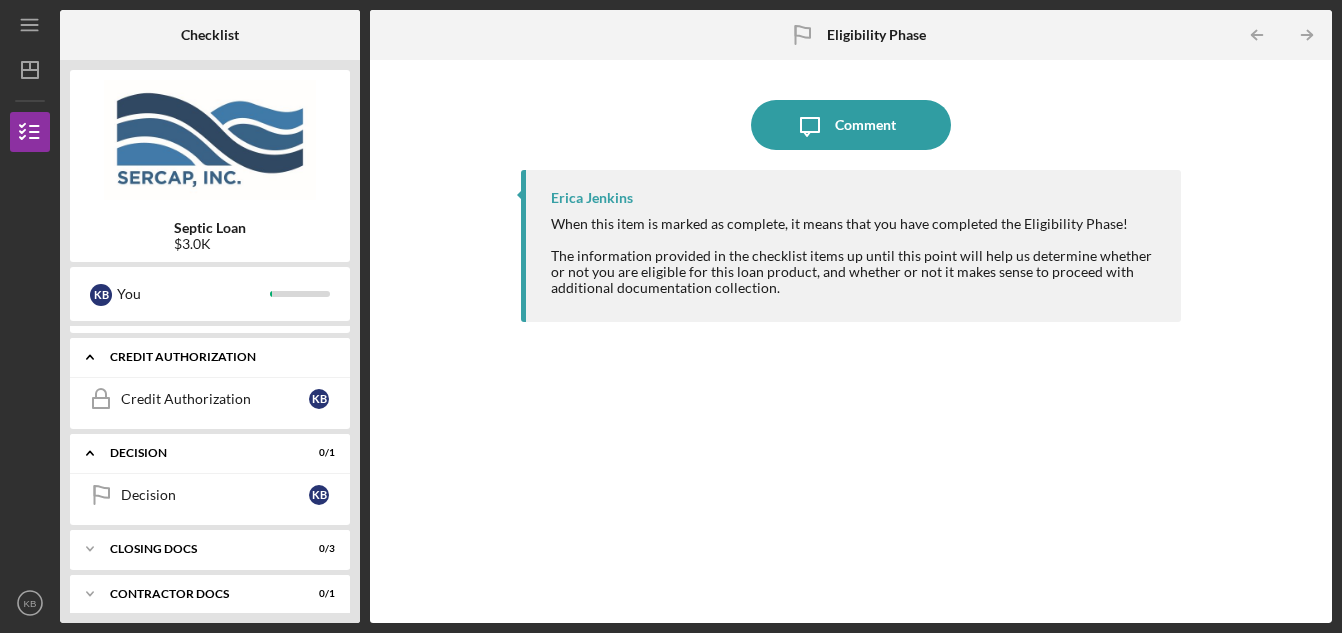 scroll, scrollTop: 957, scrollLeft: 0, axis: vertical 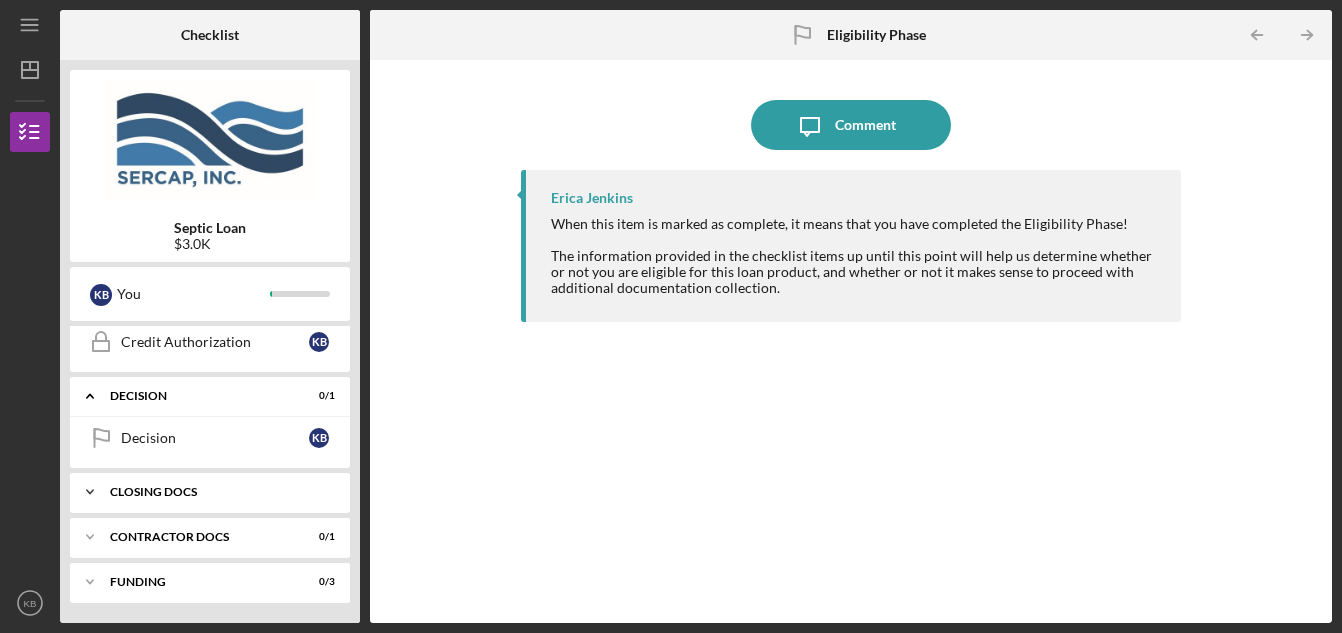 click on "CLOSING DOCS" at bounding box center (217, 492) 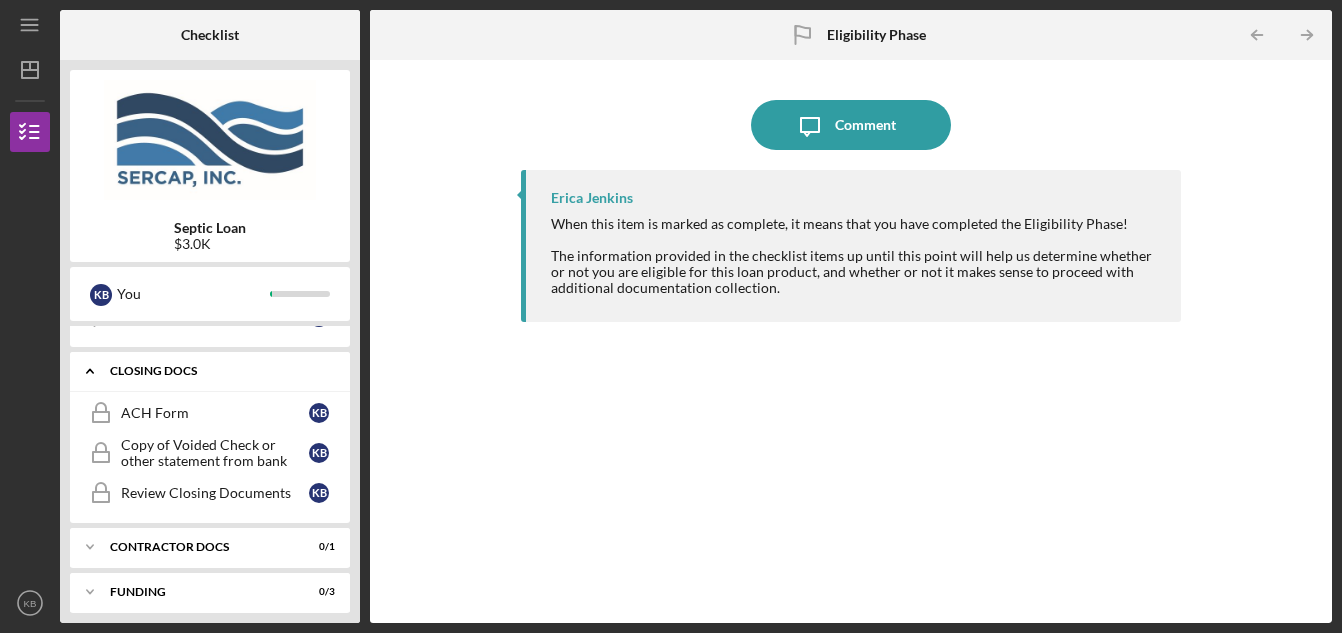 scroll, scrollTop: 1088, scrollLeft: 0, axis: vertical 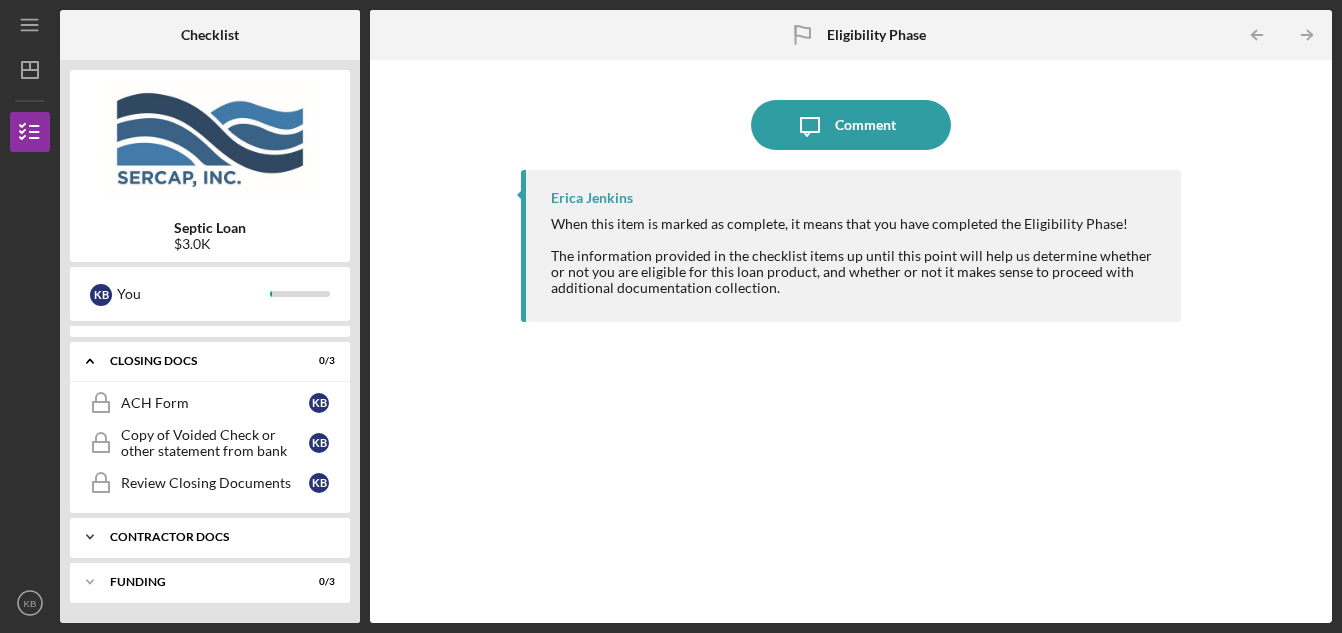 click on "Icon/Expander Contractor Docs 0 / 1" at bounding box center [210, 537] 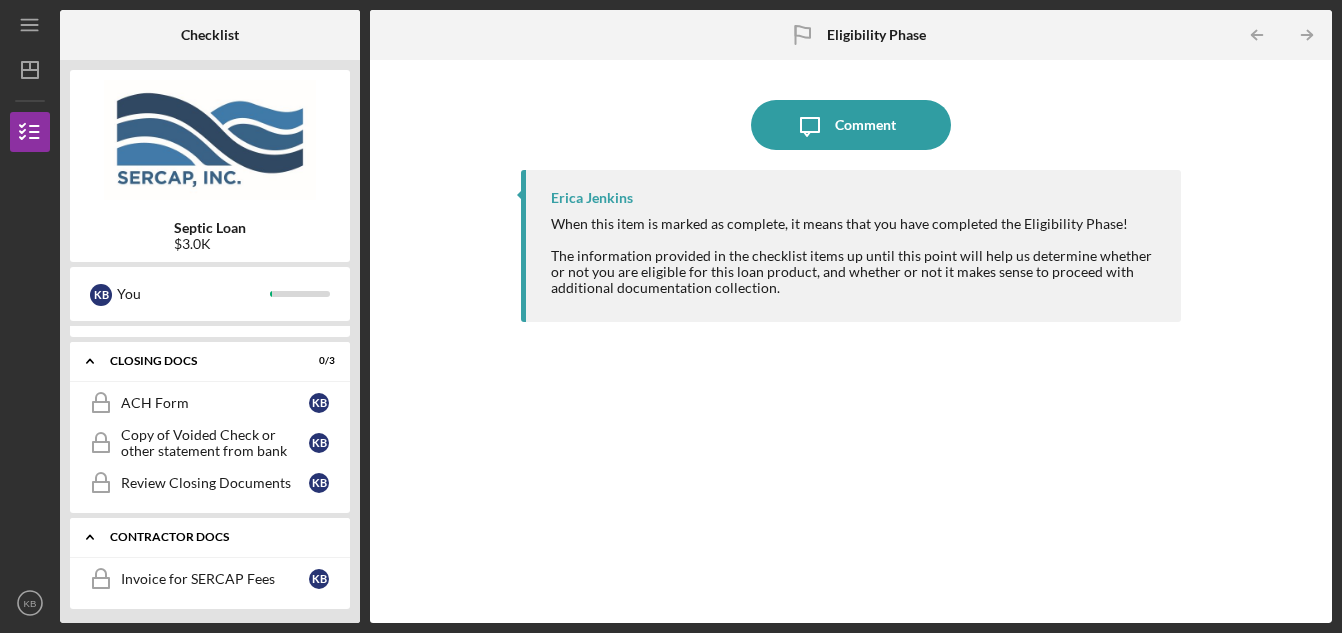 scroll, scrollTop: 1139, scrollLeft: 0, axis: vertical 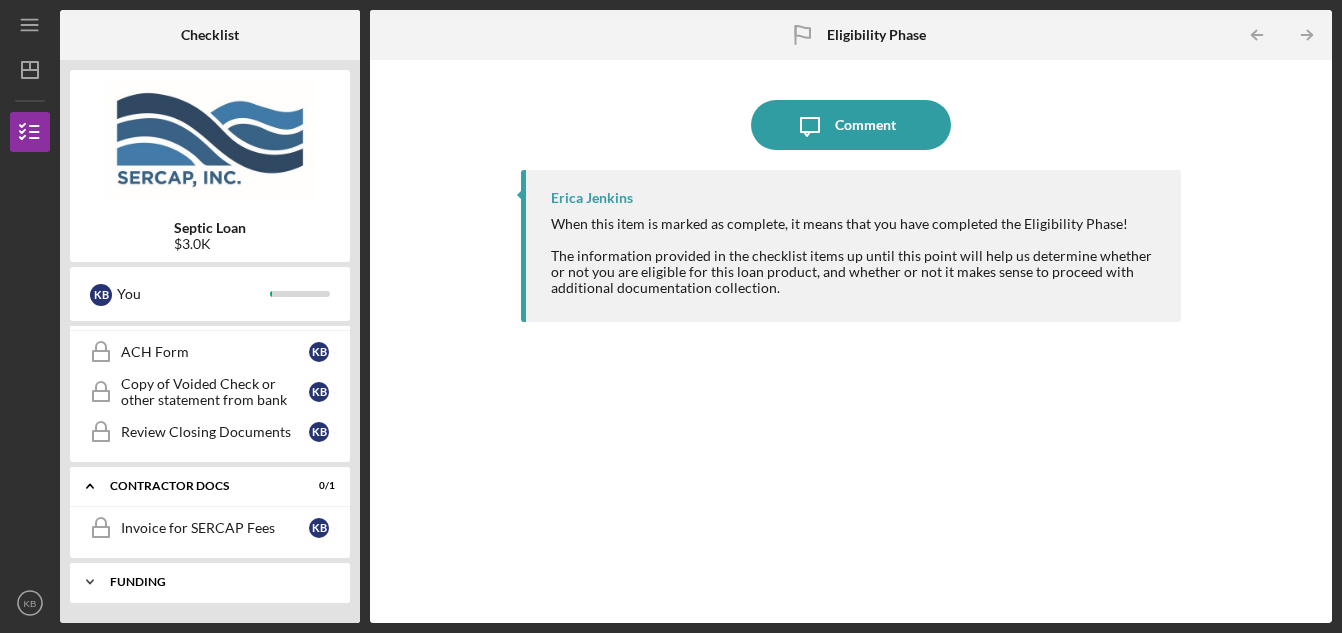 click on "Icon/Expander Funding 0 / 3" at bounding box center (210, 582) 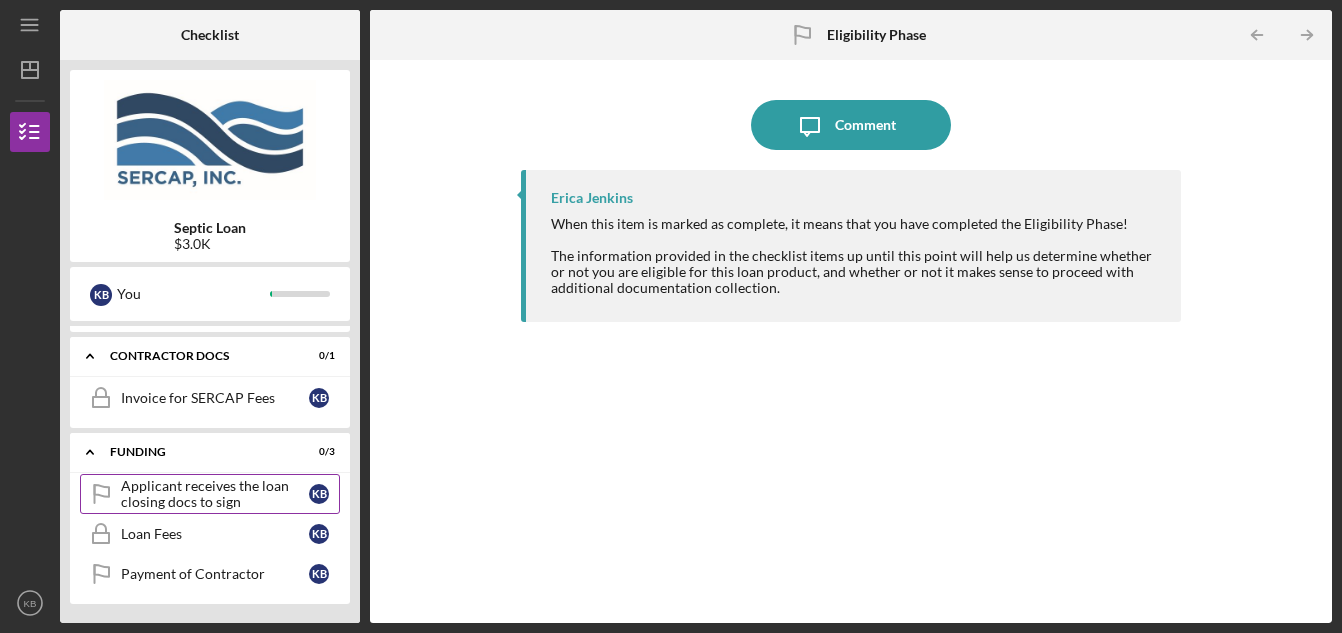 scroll, scrollTop: 1270, scrollLeft: 0, axis: vertical 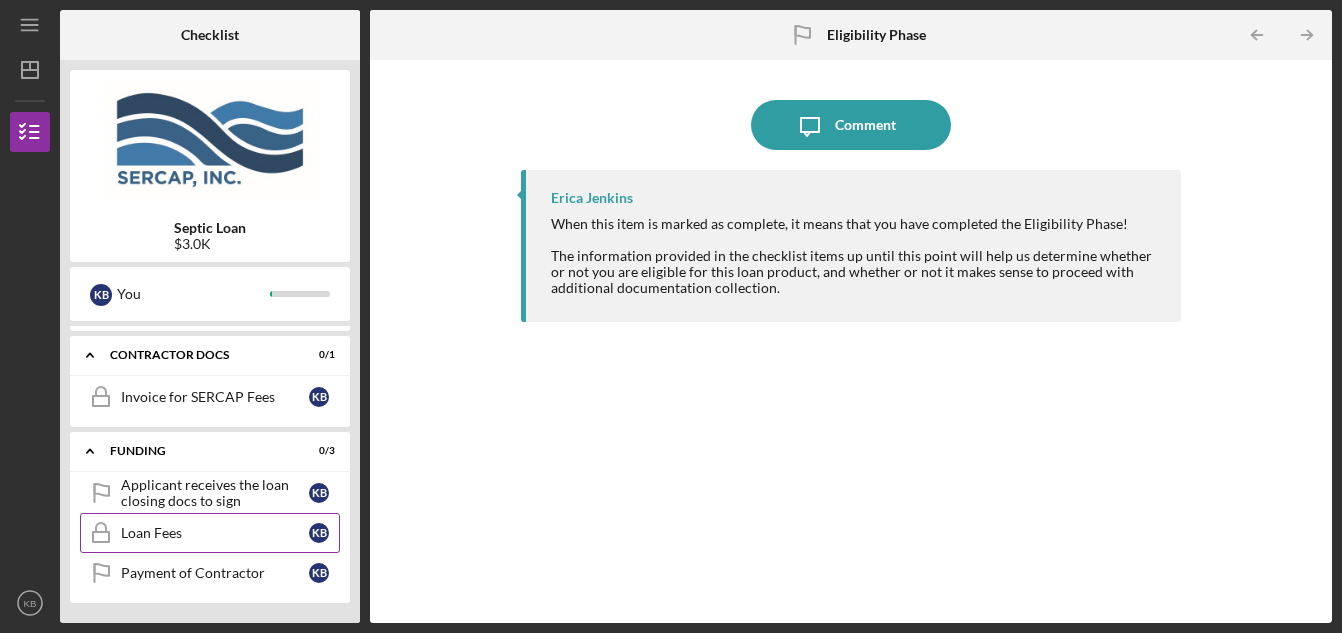click on "Loan Fees" at bounding box center (215, 533) 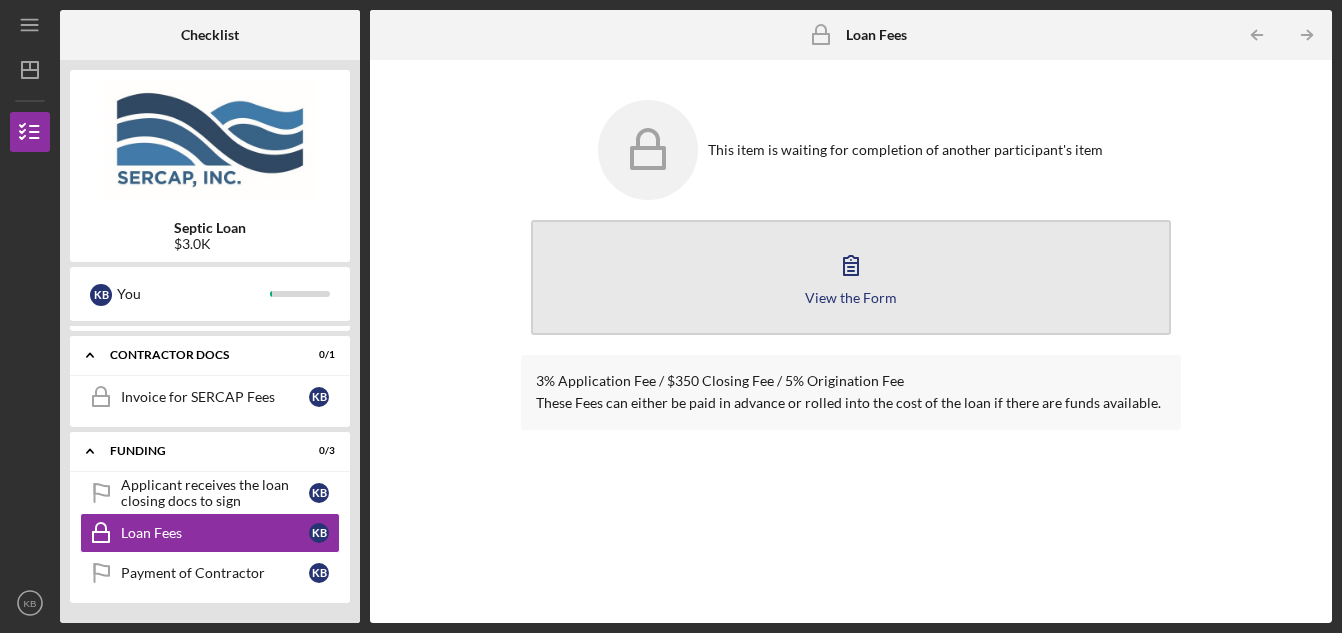 click on "View the Form" at bounding box center [851, 297] 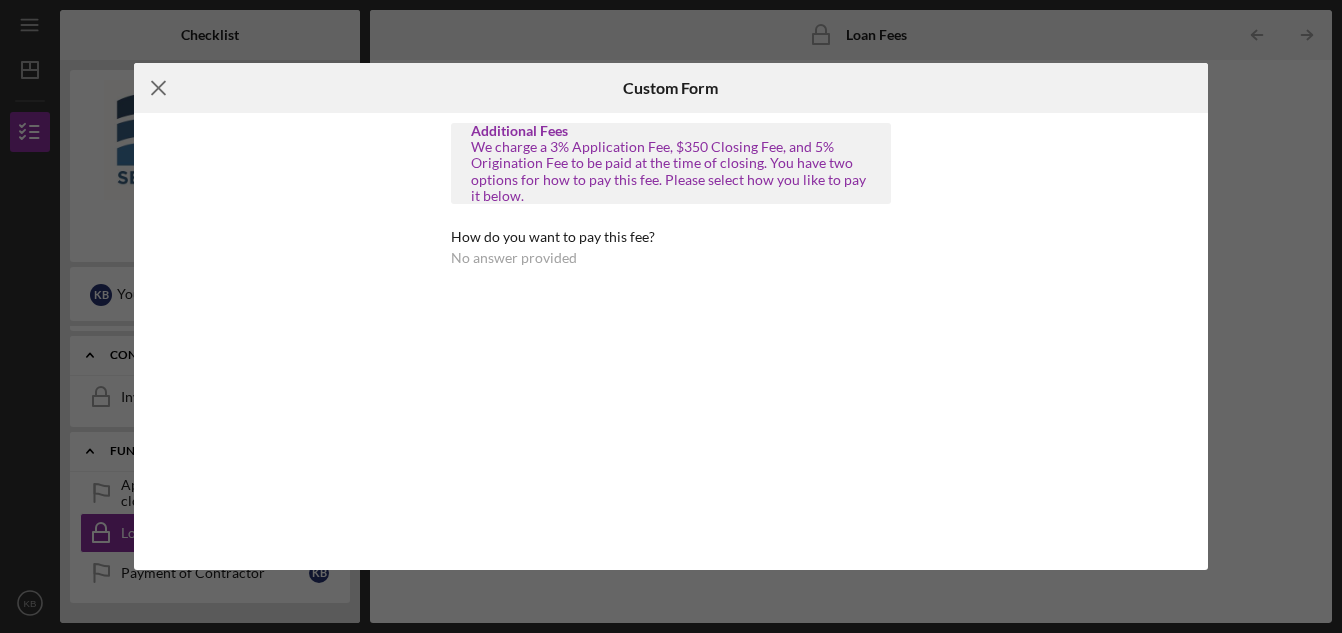 click on "Icon/Menu Close" 